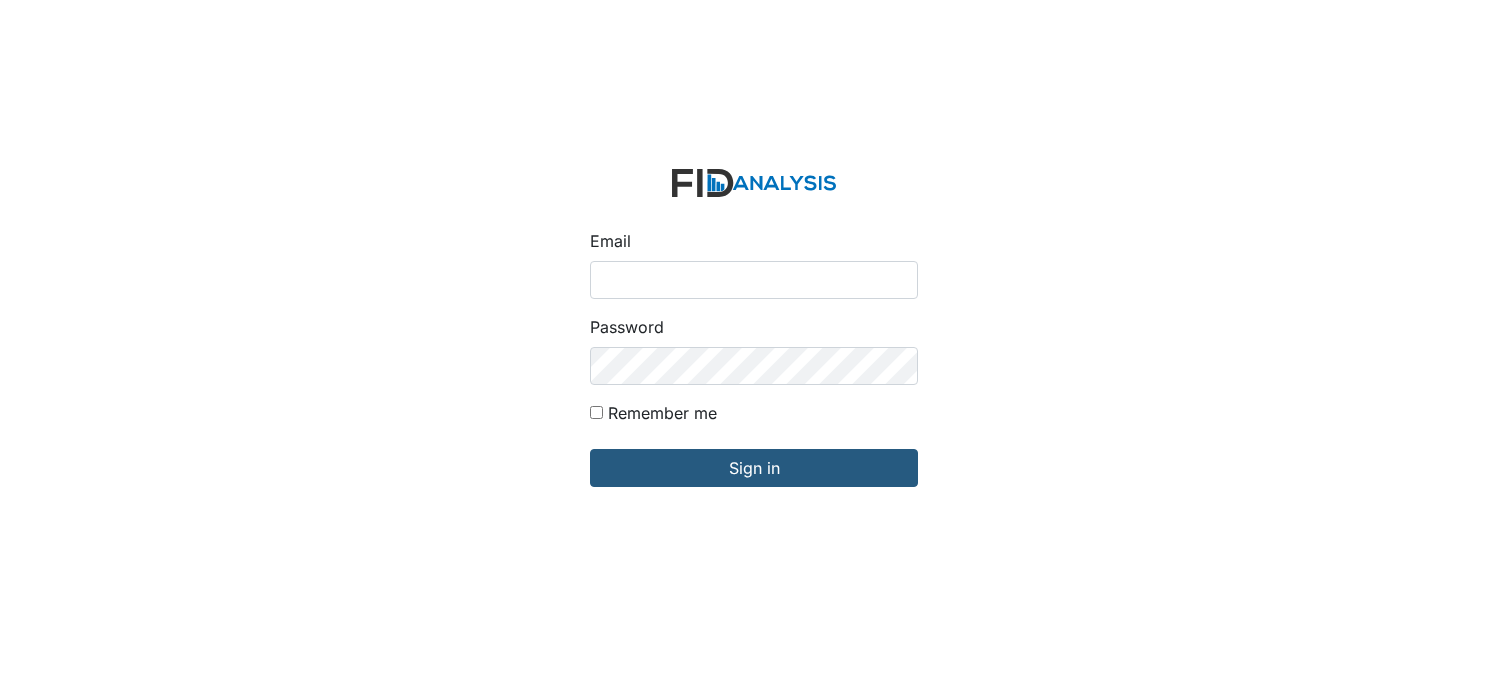 scroll, scrollTop: 0, scrollLeft: 0, axis: both 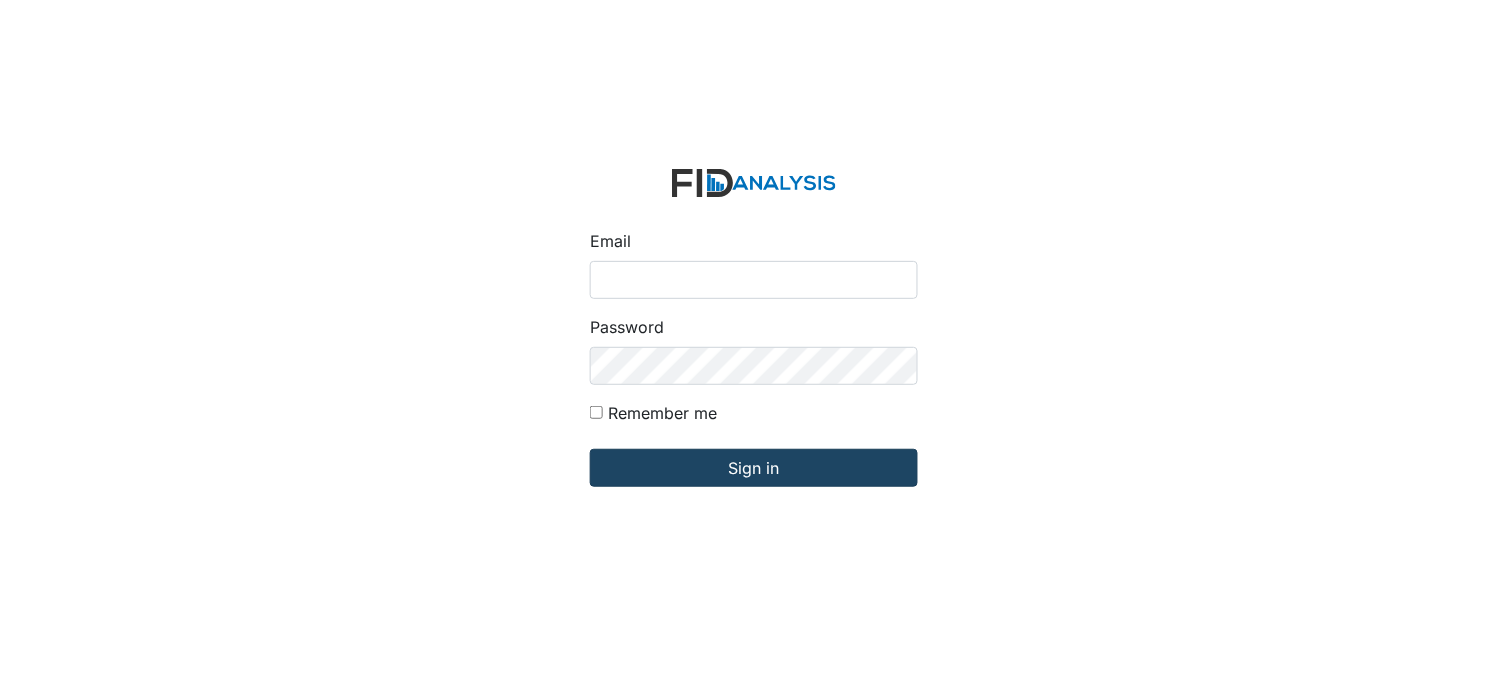 type on "[PERSON_NAME][EMAIL_ADDRESS][DOMAIN_NAME]" 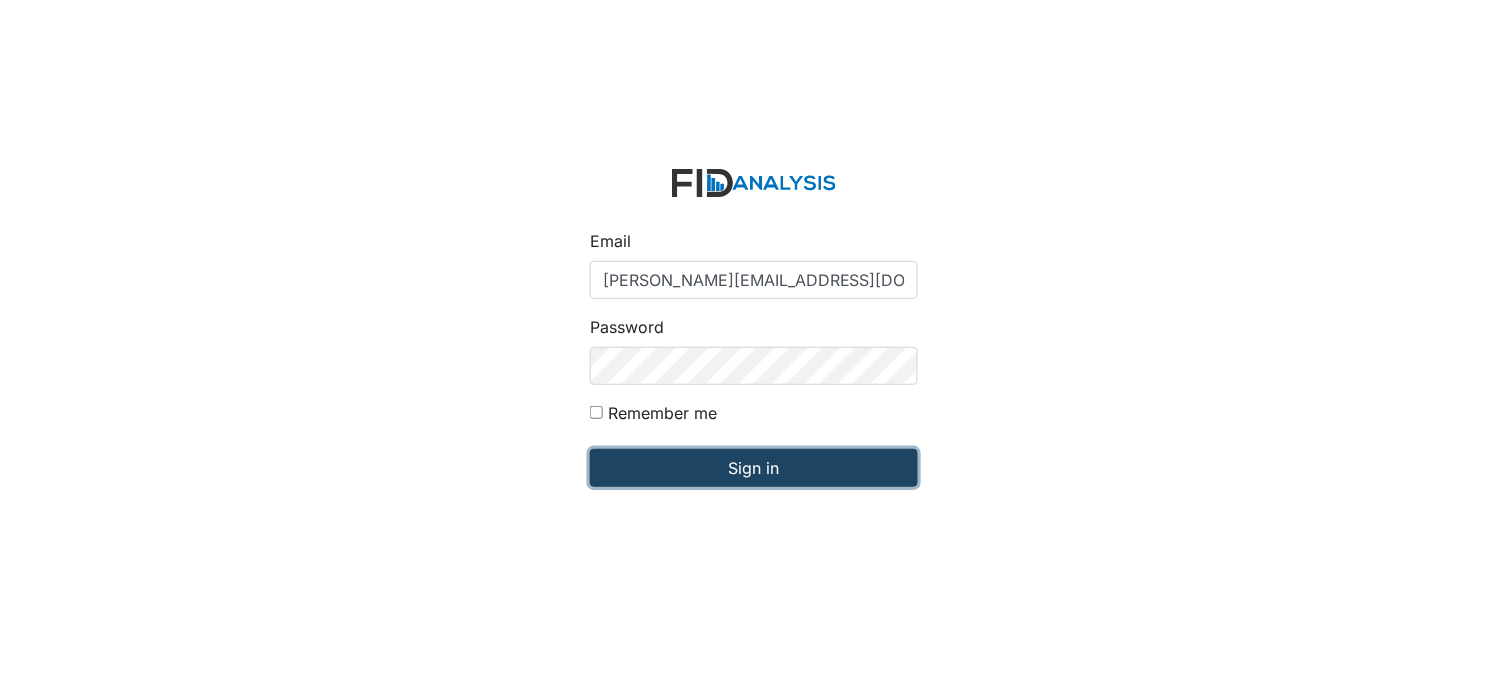 click on "Sign in" at bounding box center (754, 468) 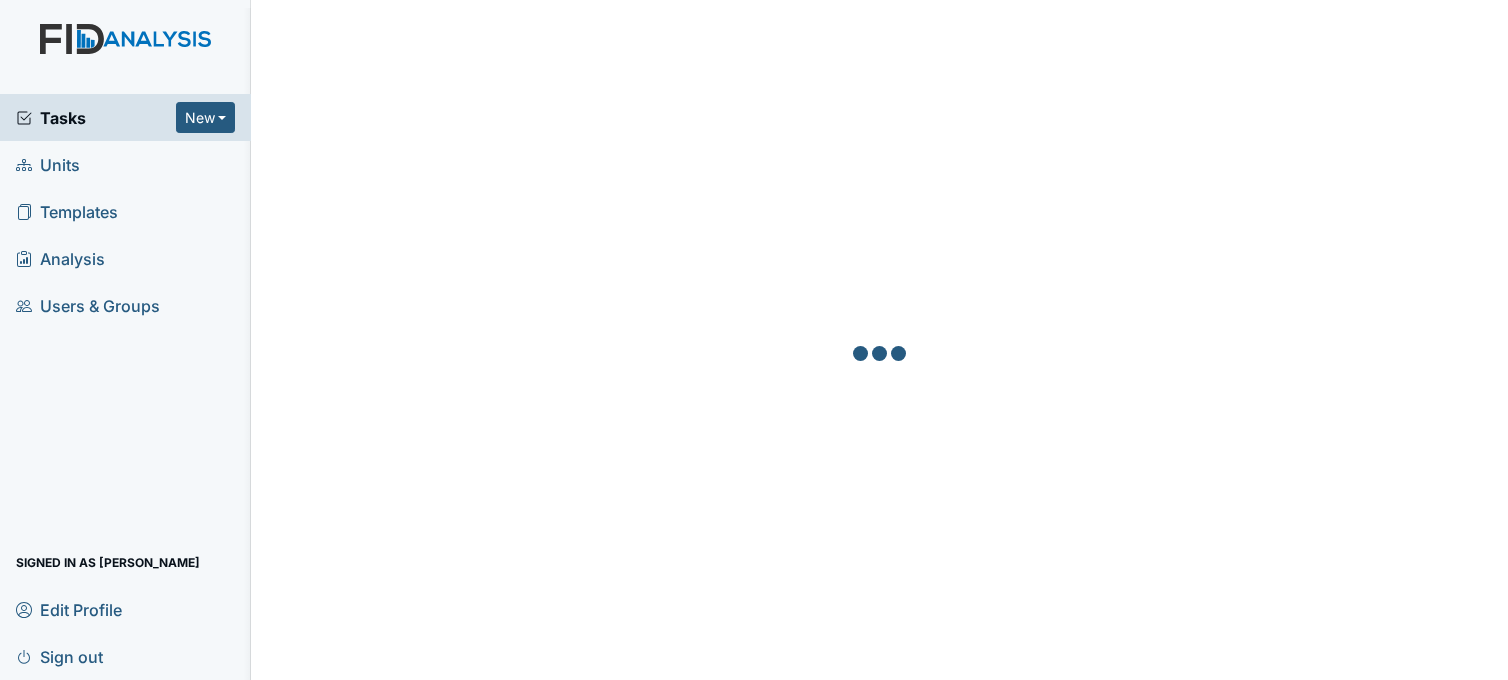 scroll, scrollTop: 0, scrollLeft: 0, axis: both 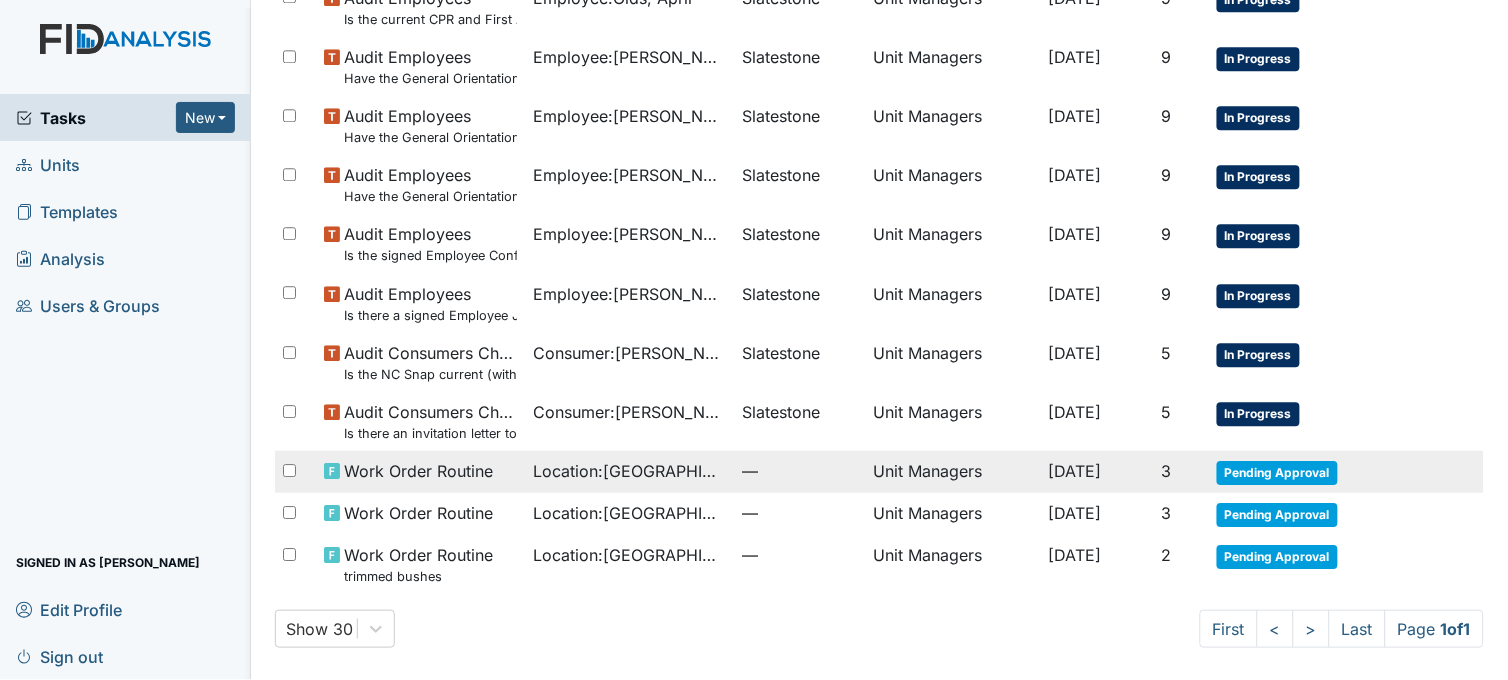 click on "Location :  Beaufort Heights" at bounding box center [629, 471] 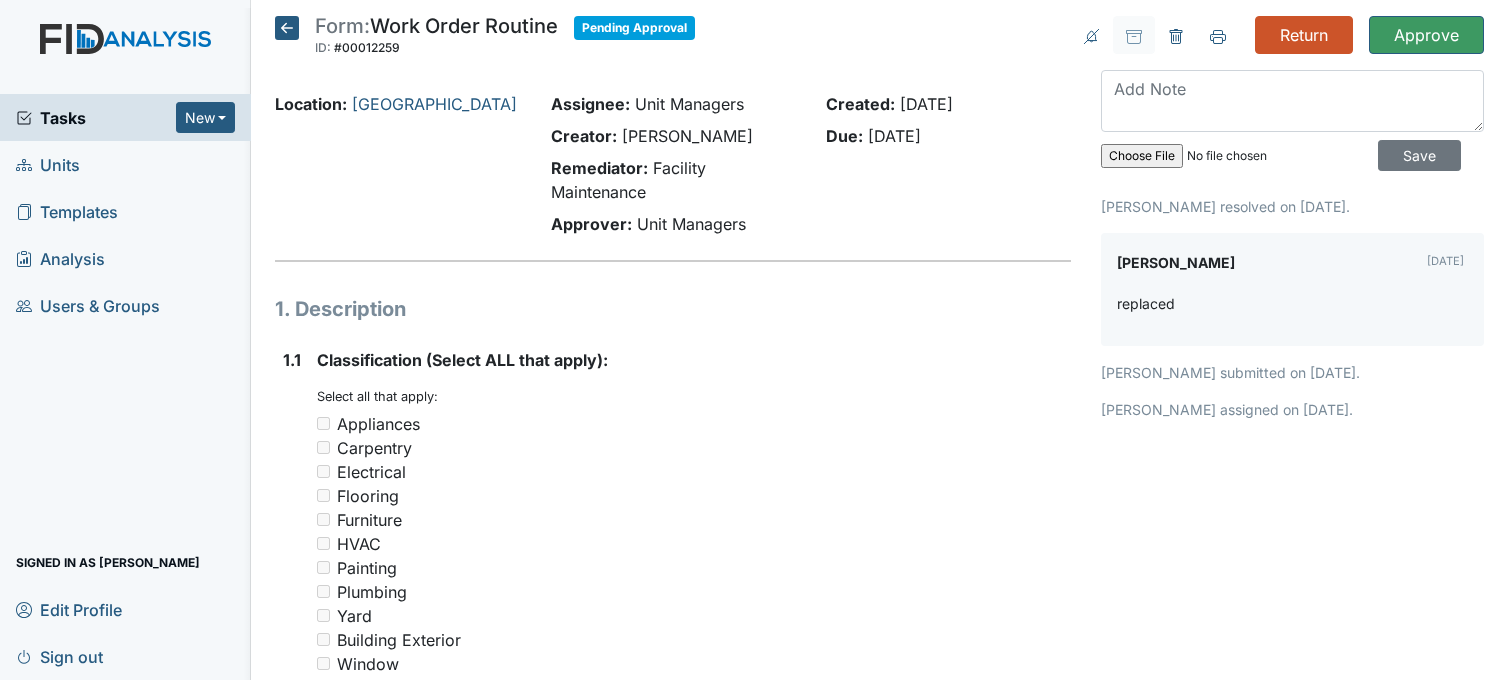 scroll, scrollTop: 0, scrollLeft: 0, axis: both 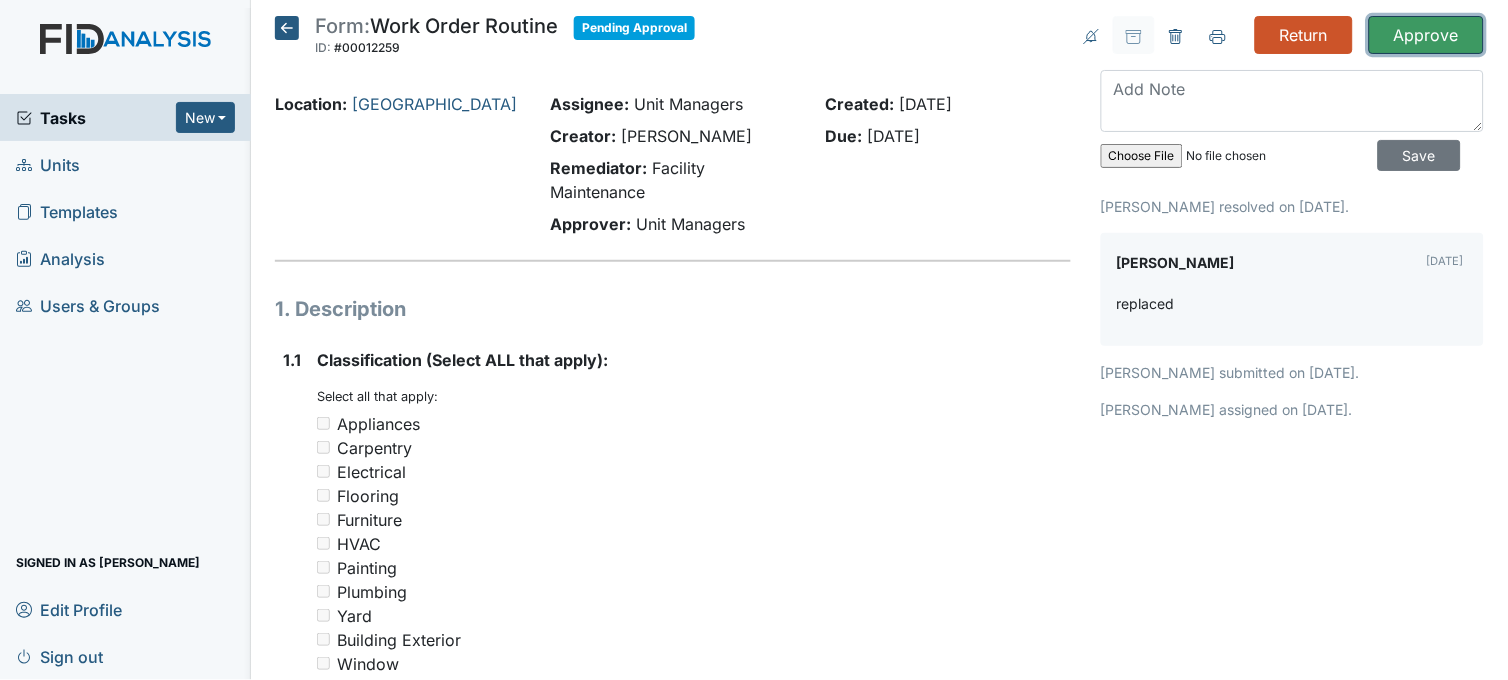 click on "Approve" at bounding box center (1426, 35) 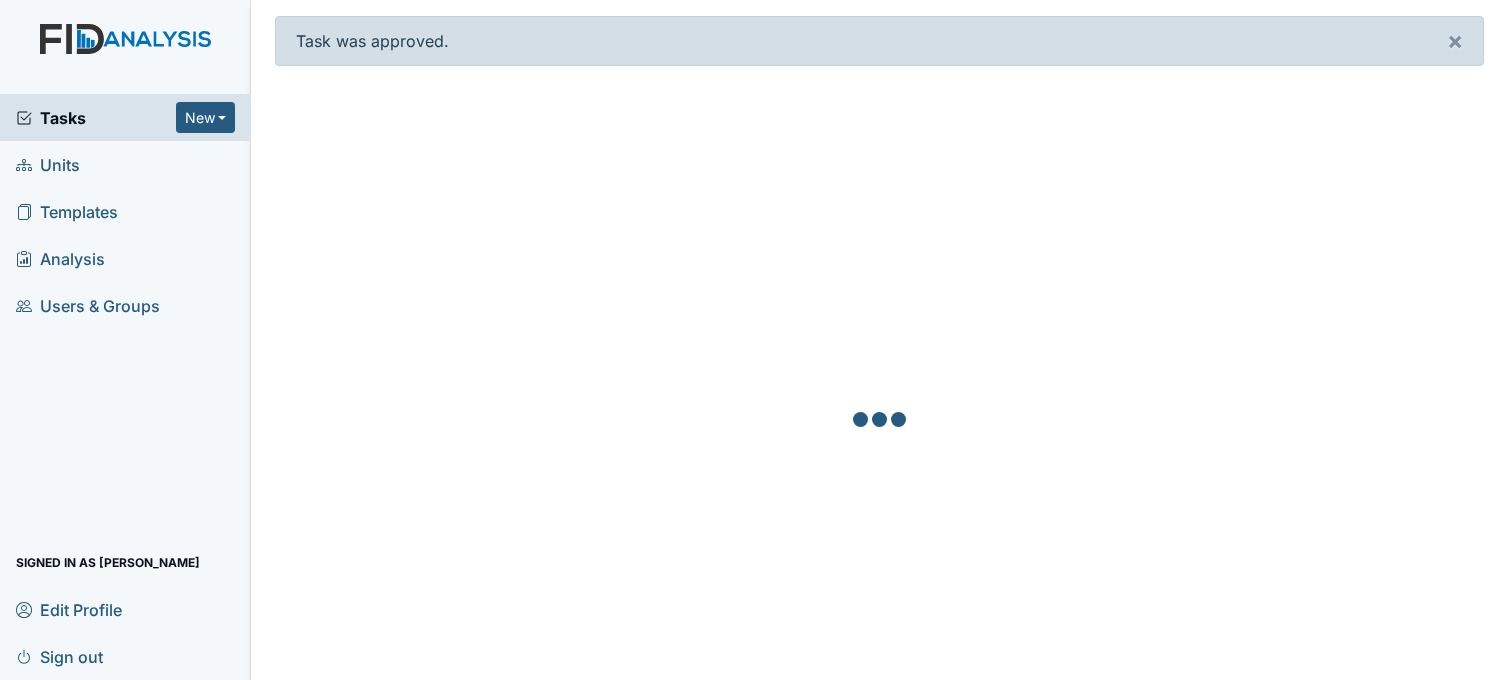 scroll, scrollTop: 0, scrollLeft: 0, axis: both 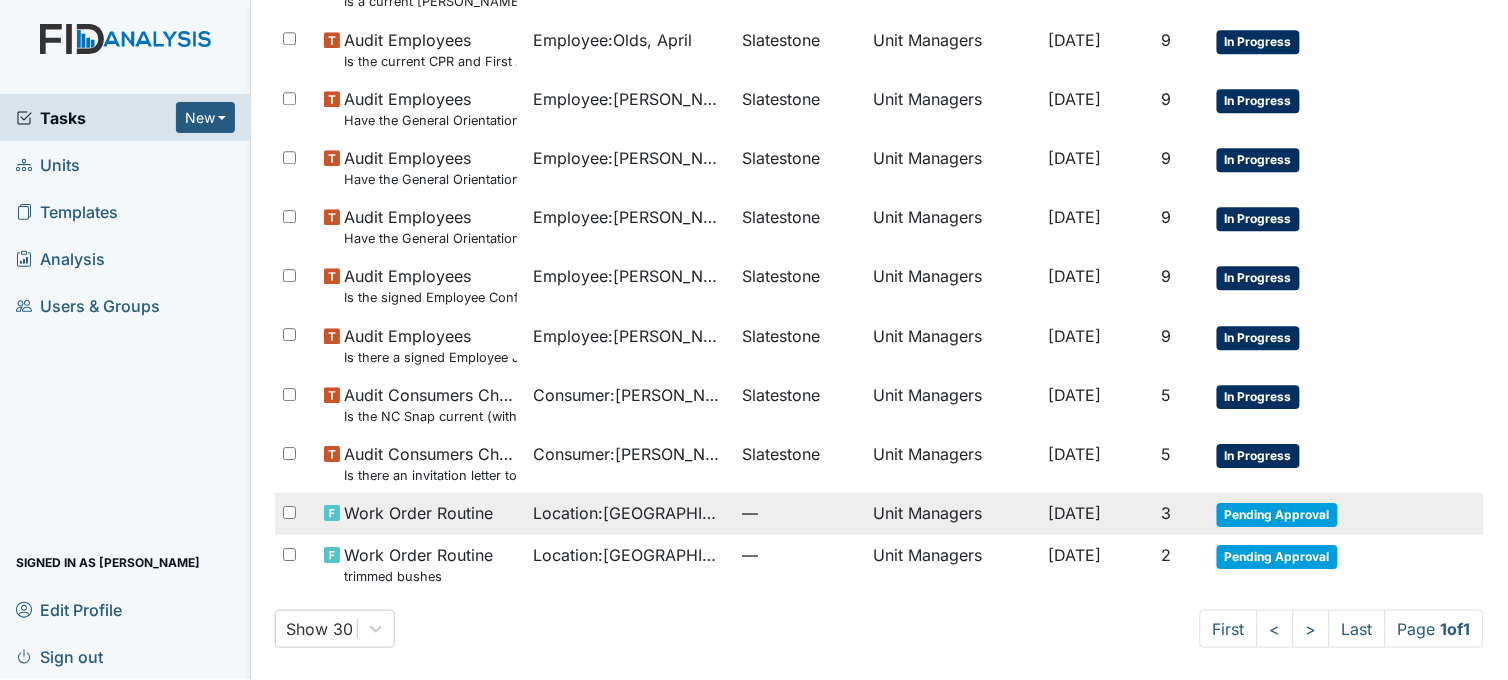 click on "Location :  [GEOGRAPHIC_DATA]" at bounding box center (629, 513) 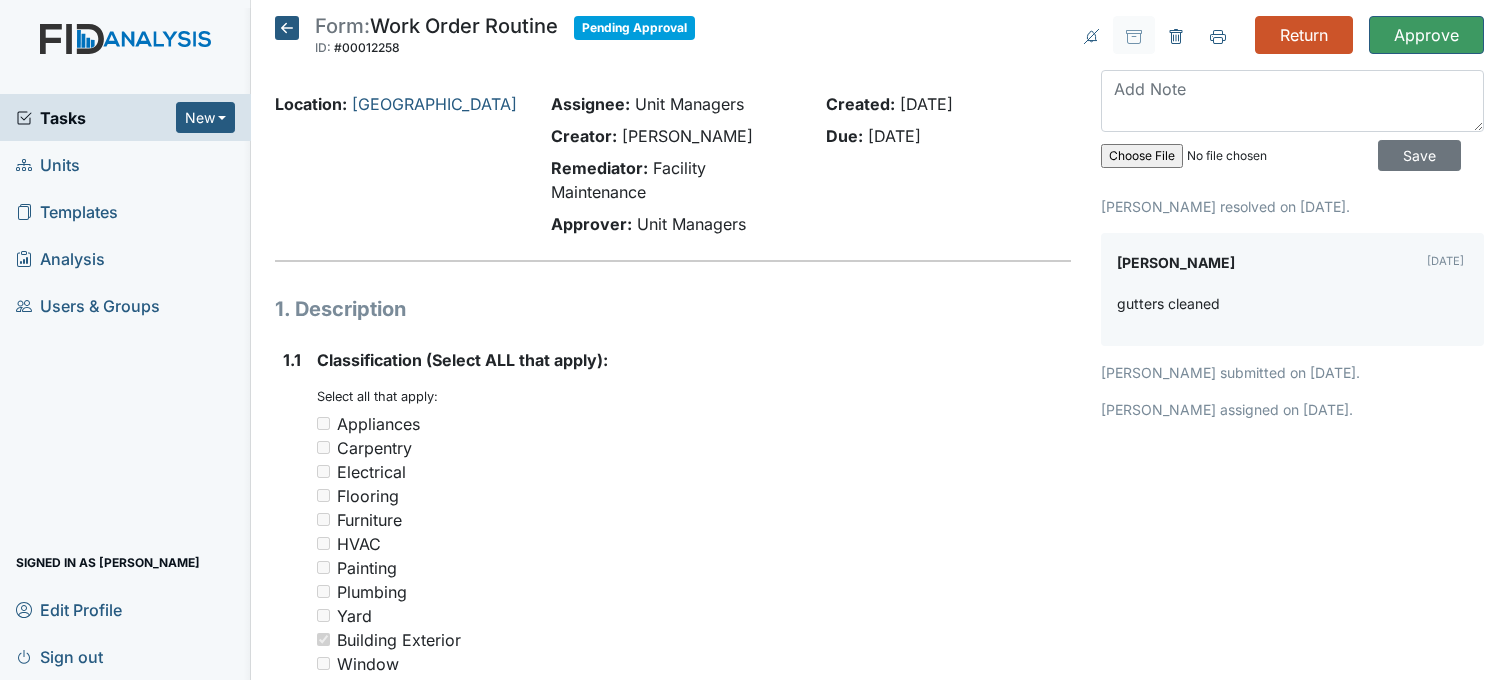 scroll, scrollTop: 0, scrollLeft: 0, axis: both 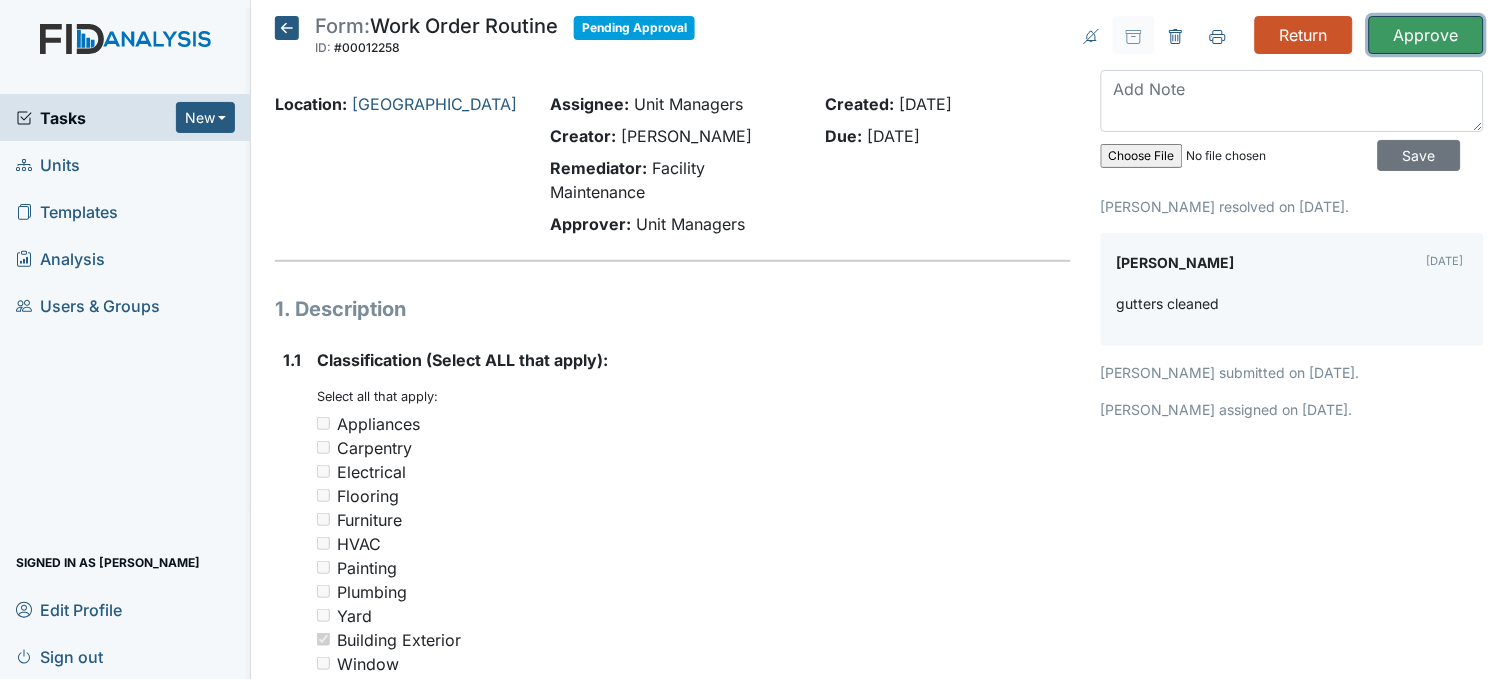 click on "Approve" at bounding box center (1426, 35) 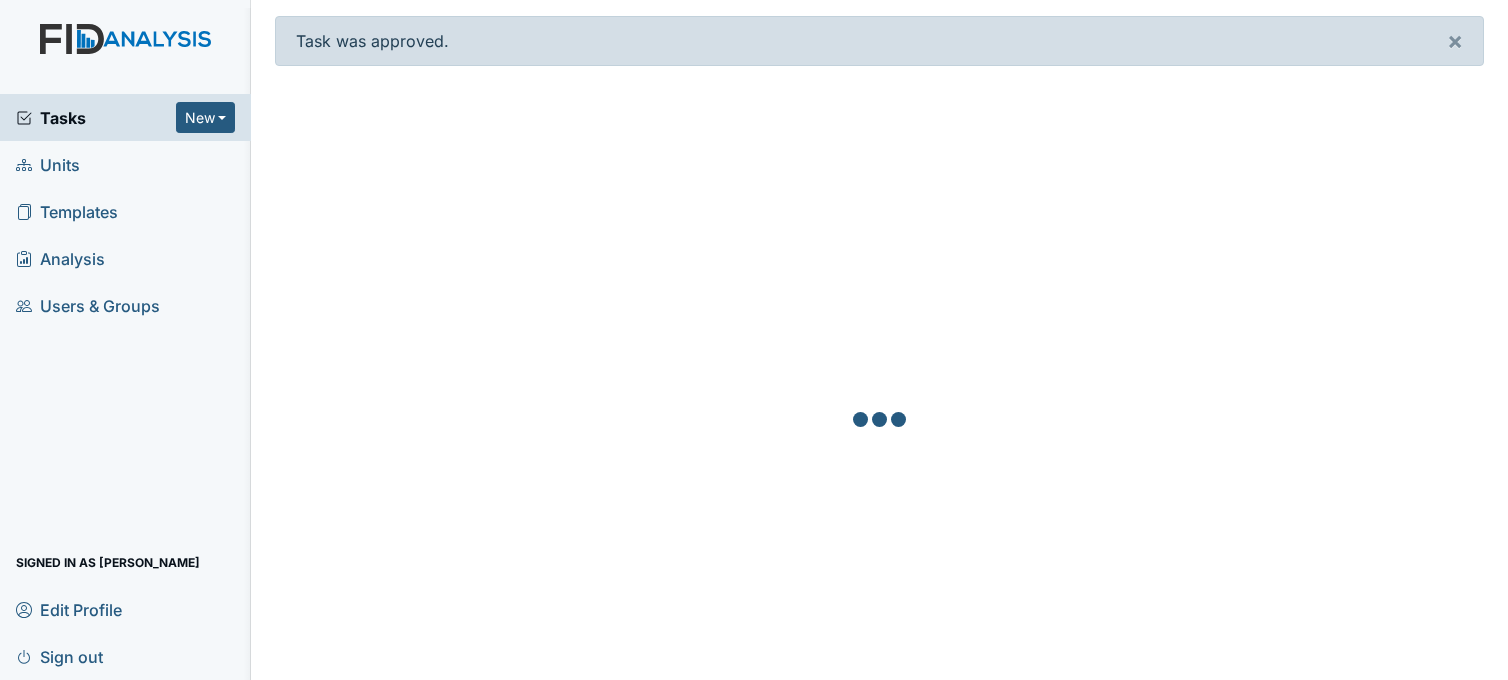 scroll, scrollTop: 0, scrollLeft: 0, axis: both 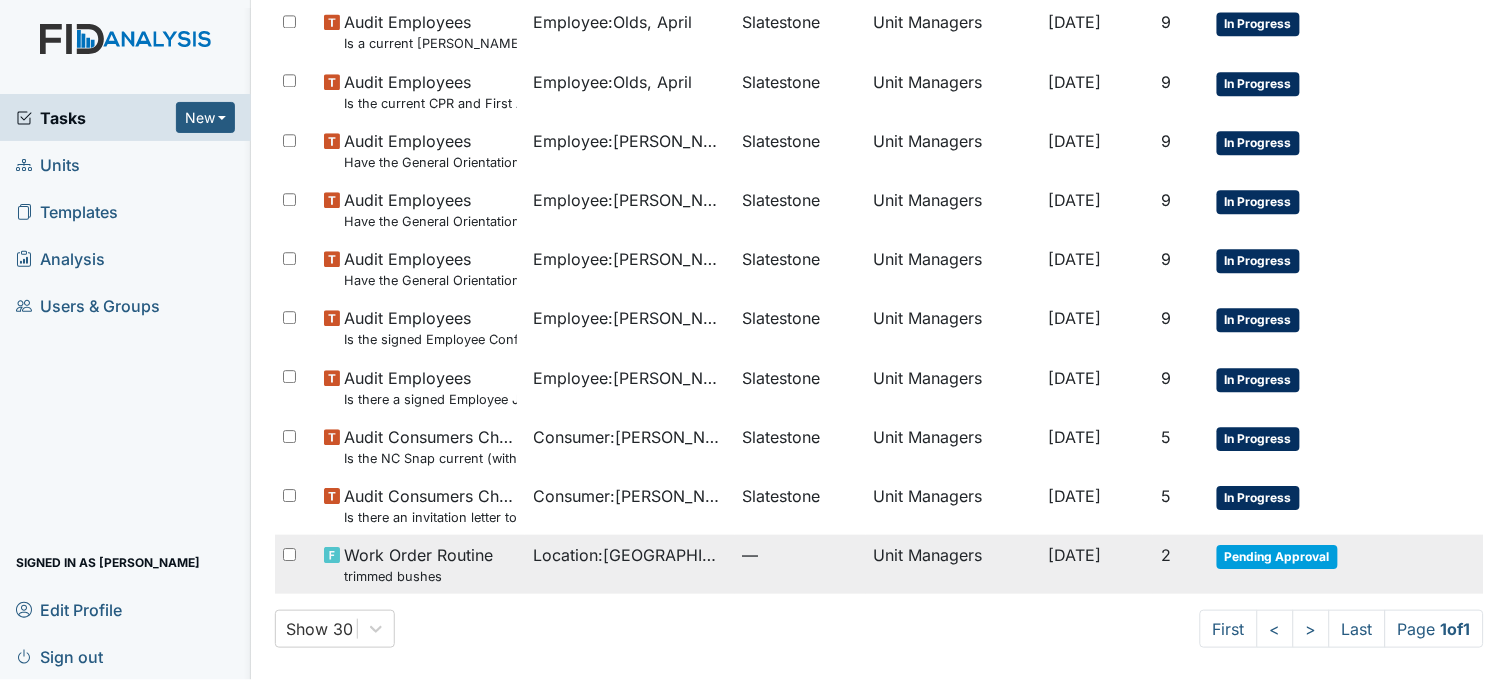 click on "Location :  Beaufort Heights" at bounding box center (629, 564) 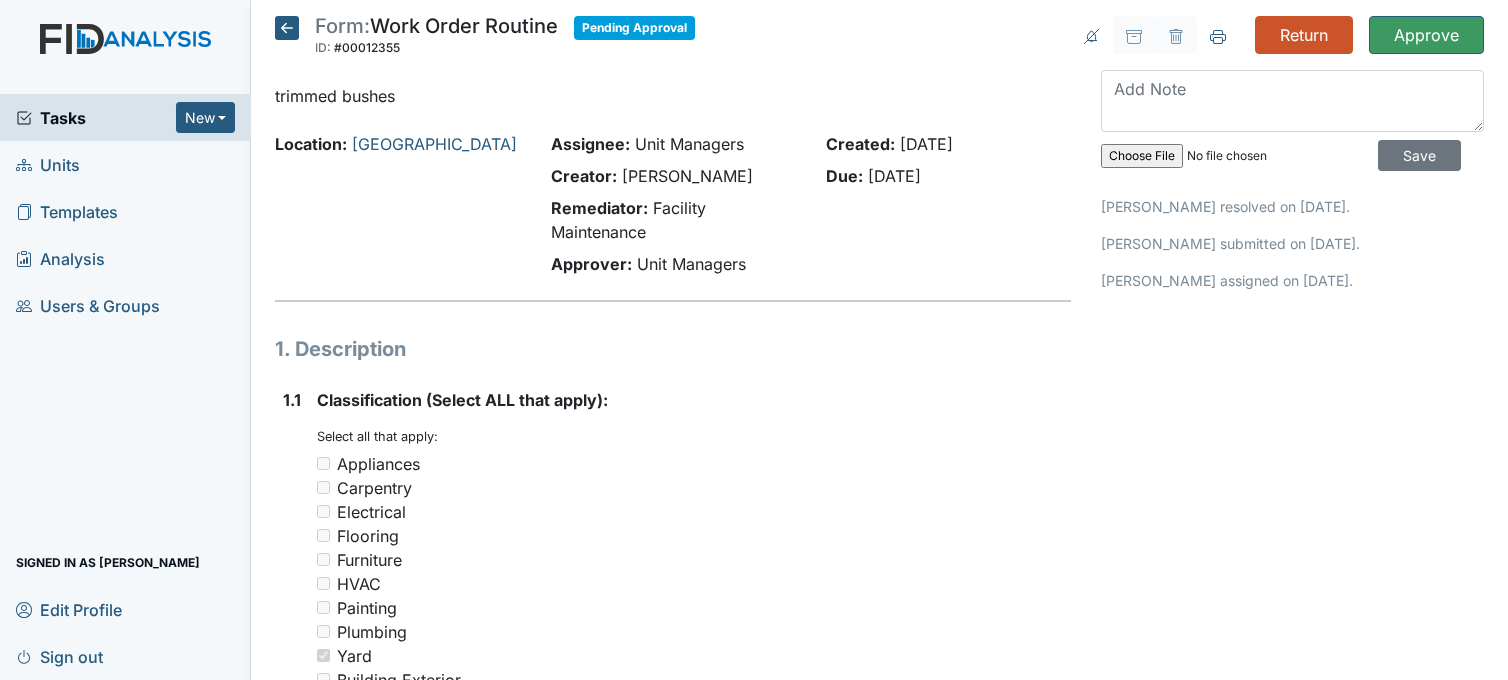 scroll, scrollTop: 0, scrollLeft: 0, axis: both 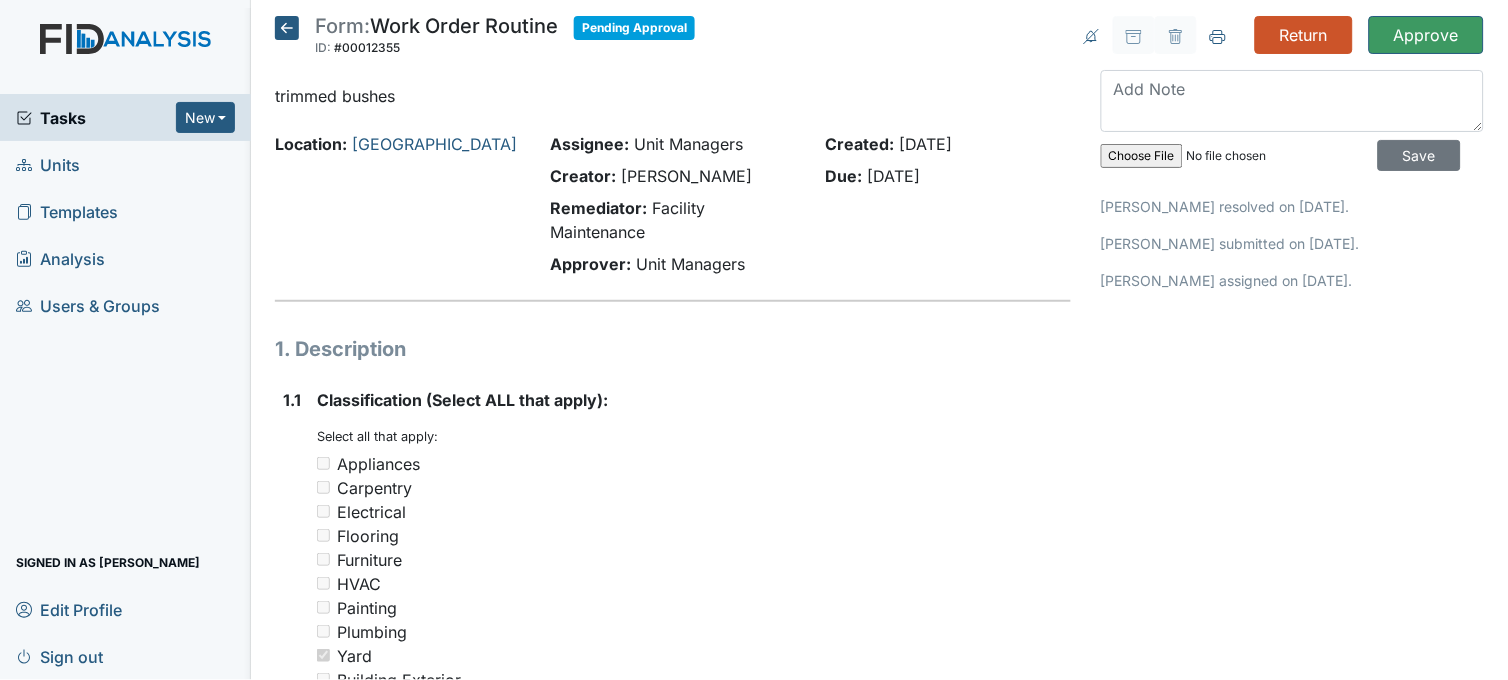 click 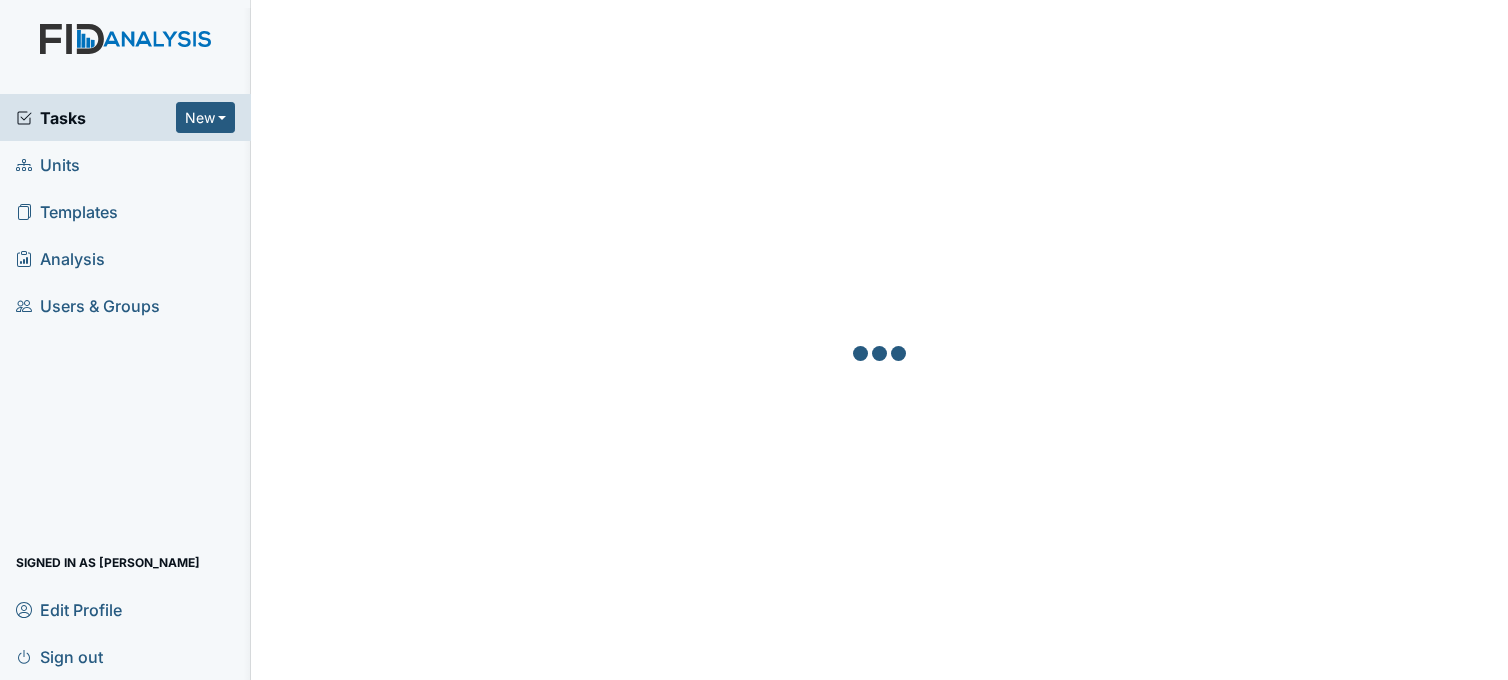 scroll, scrollTop: 0, scrollLeft: 0, axis: both 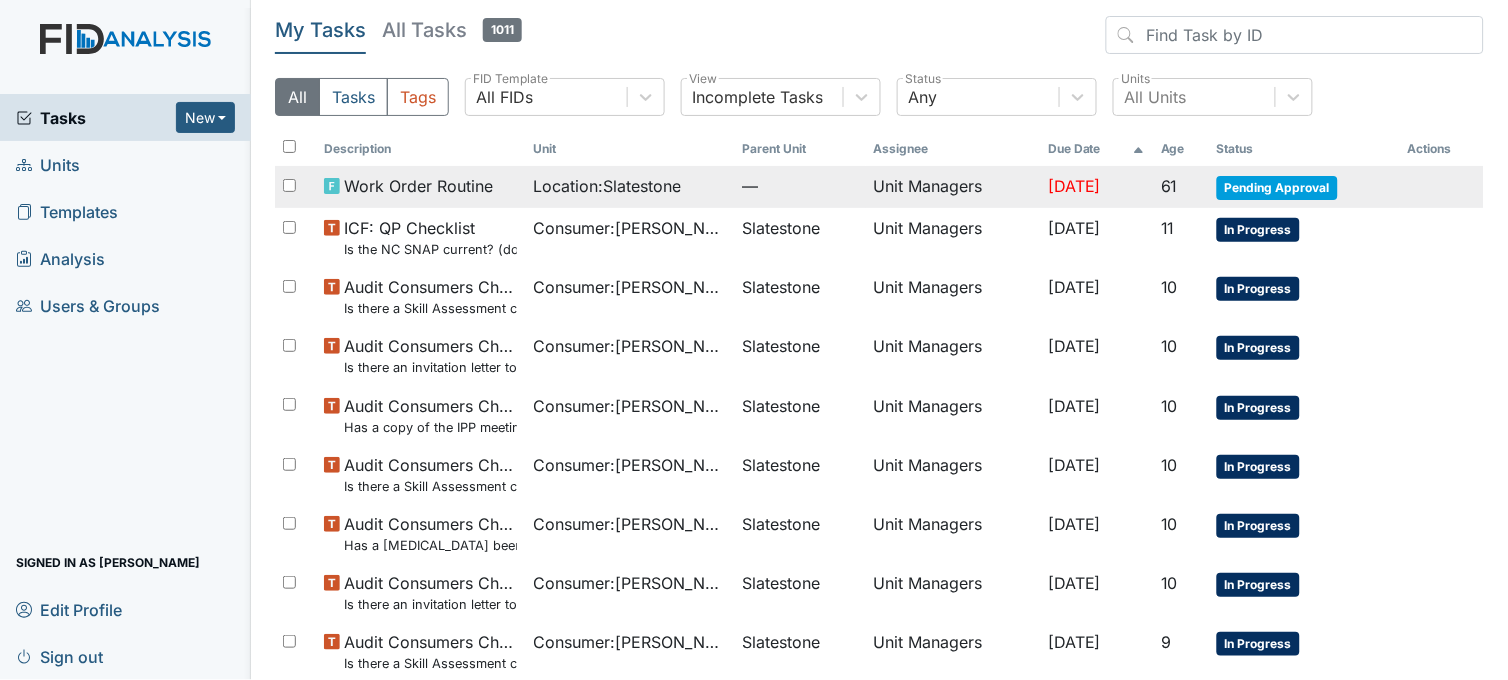 click on "Location :  Slatestone" at bounding box center [607, 186] 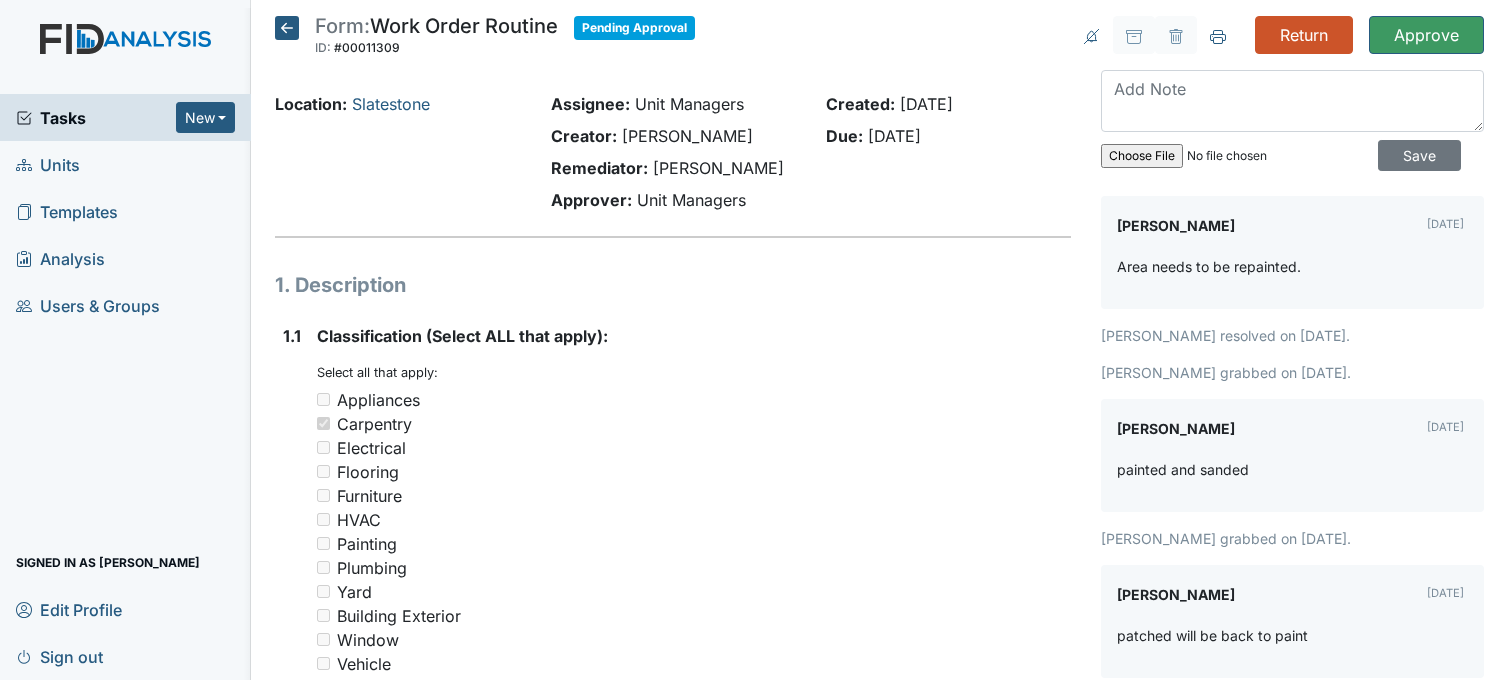 scroll, scrollTop: 0, scrollLeft: 0, axis: both 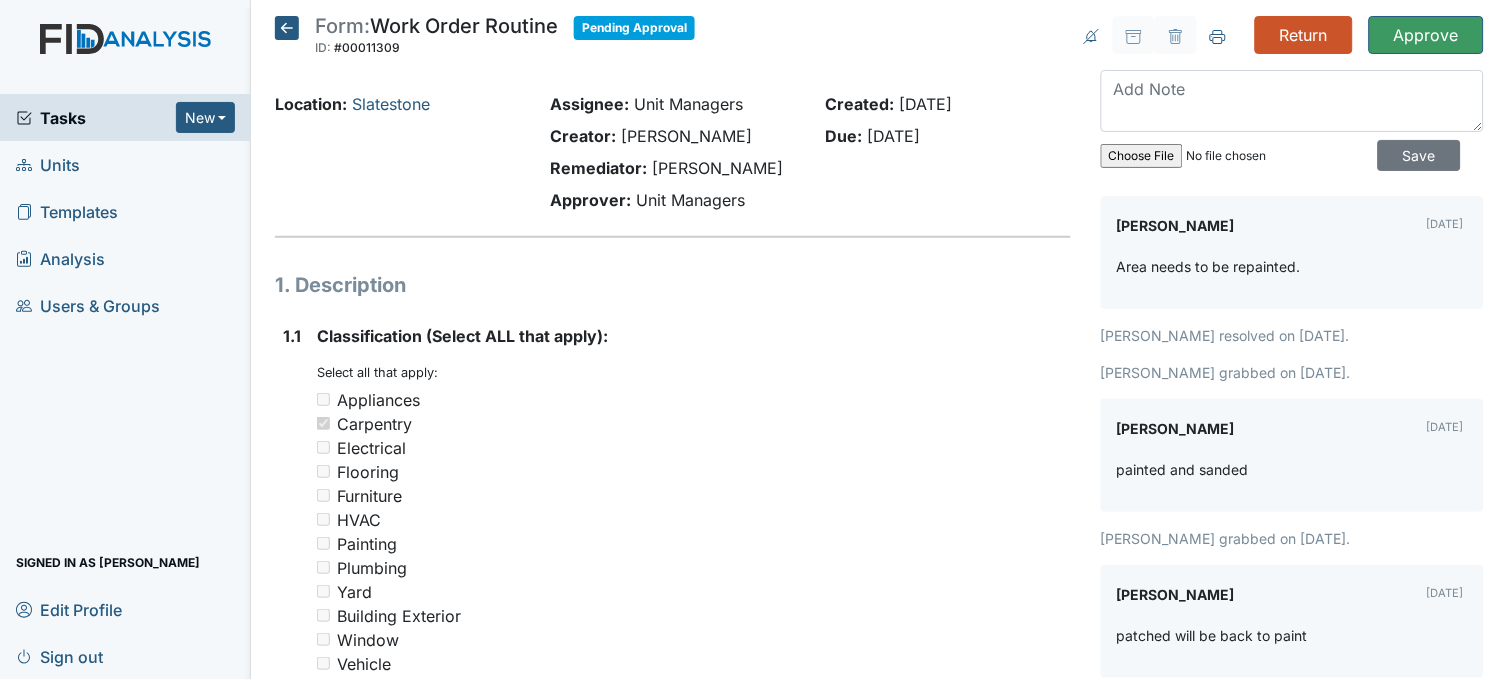 click on "Tasks
New
Form
Inspection
Document
Bundle" at bounding box center [125, 117] 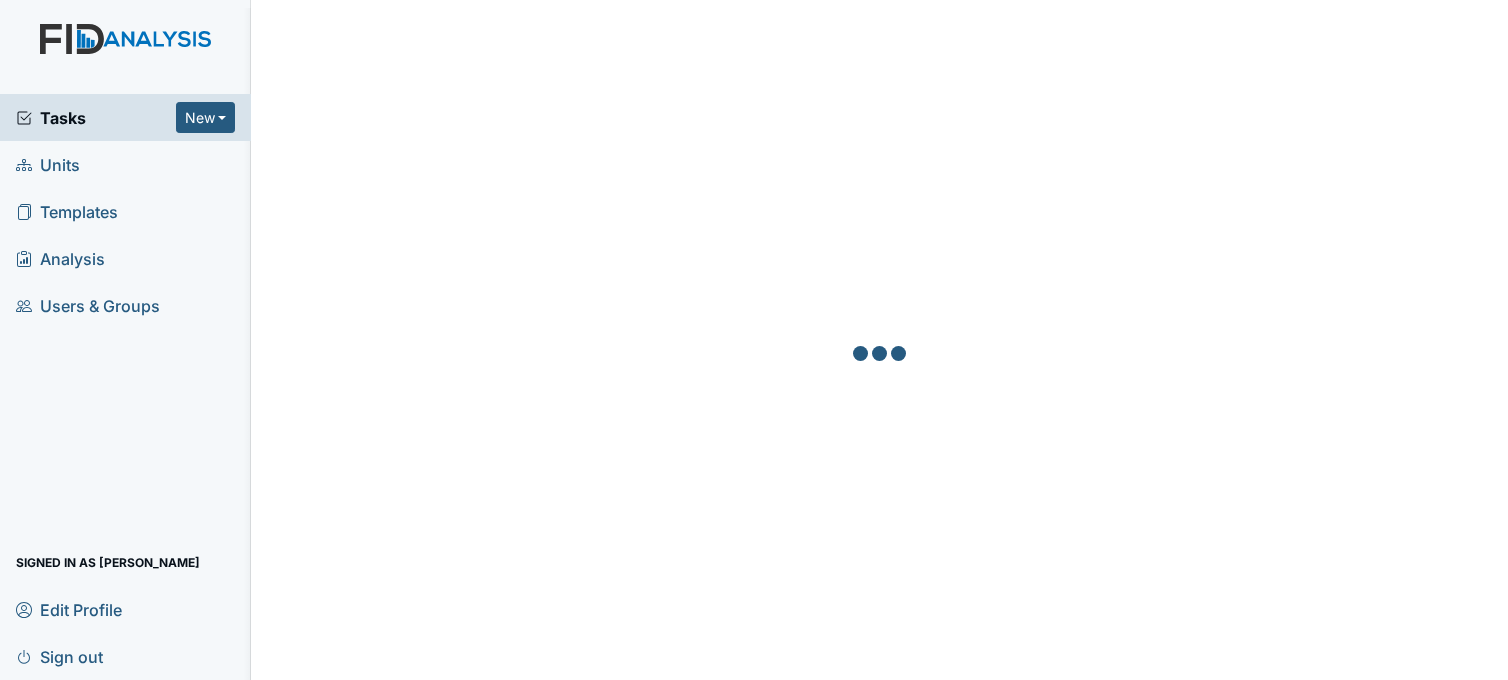 scroll, scrollTop: 0, scrollLeft: 0, axis: both 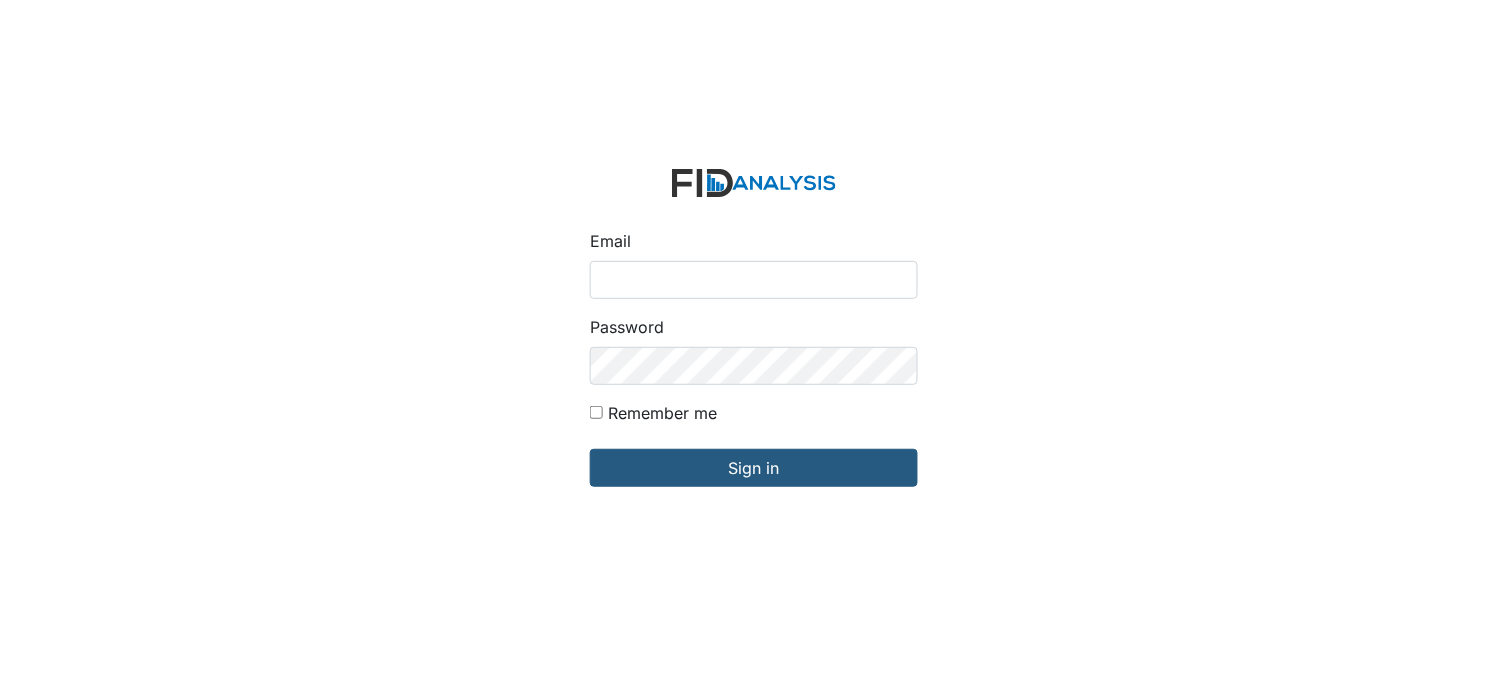 type on "[PERSON_NAME][EMAIL_ADDRESS][DOMAIN_NAME]" 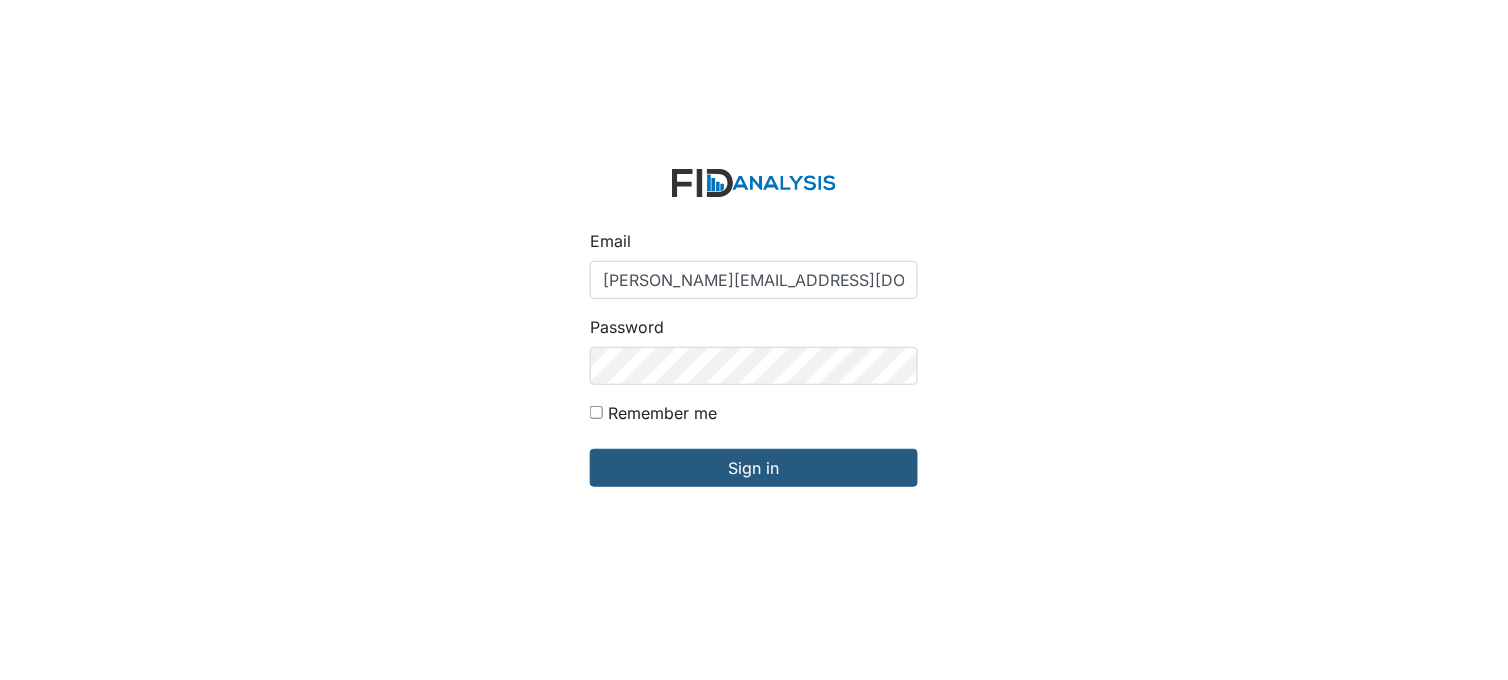 drag, startPoint x: 0, startPoint y: 0, endPoint x: 373, endPoint y: 86, distance: 382.78583 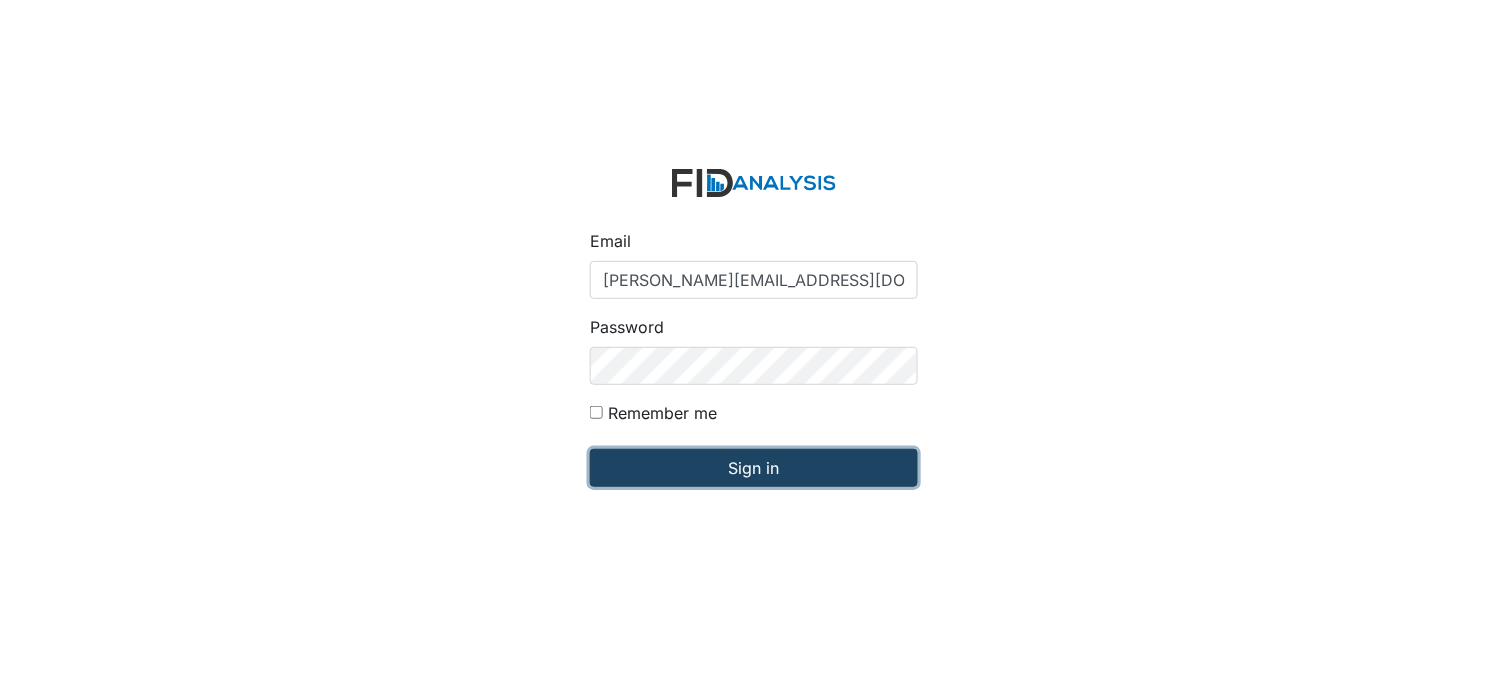 click on "Sign in" at bounding box center [754, 468] 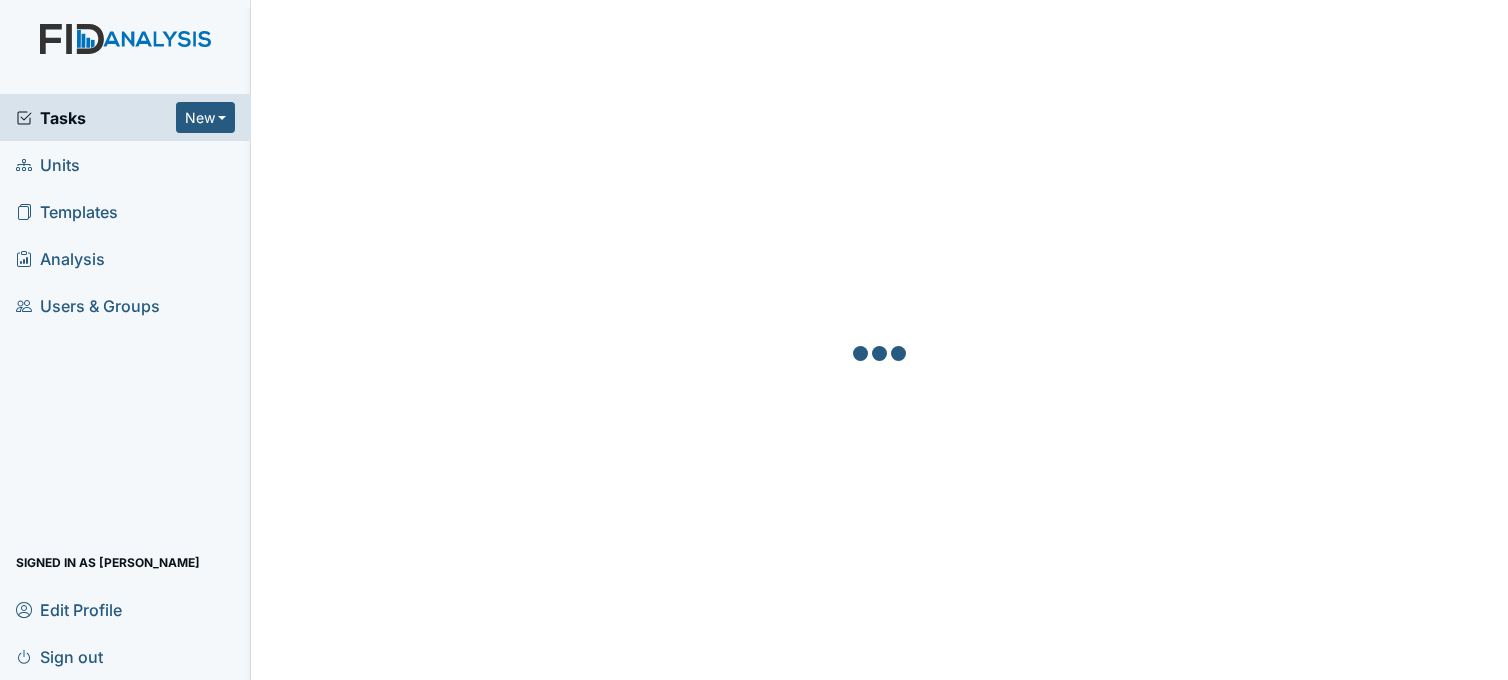 scroll, scrollTop: 0, scrollLeft: 0, axis: both 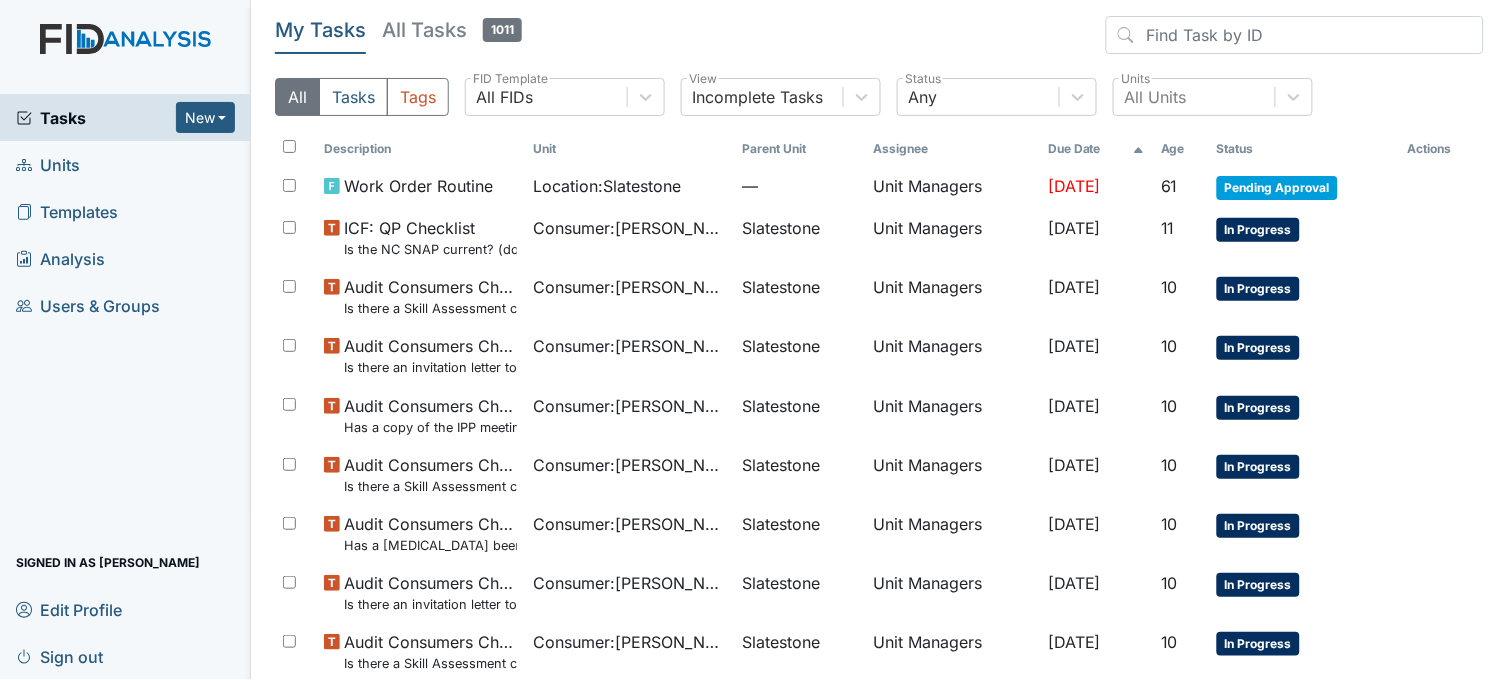 click on "Units" at bounding box center [48, 164] 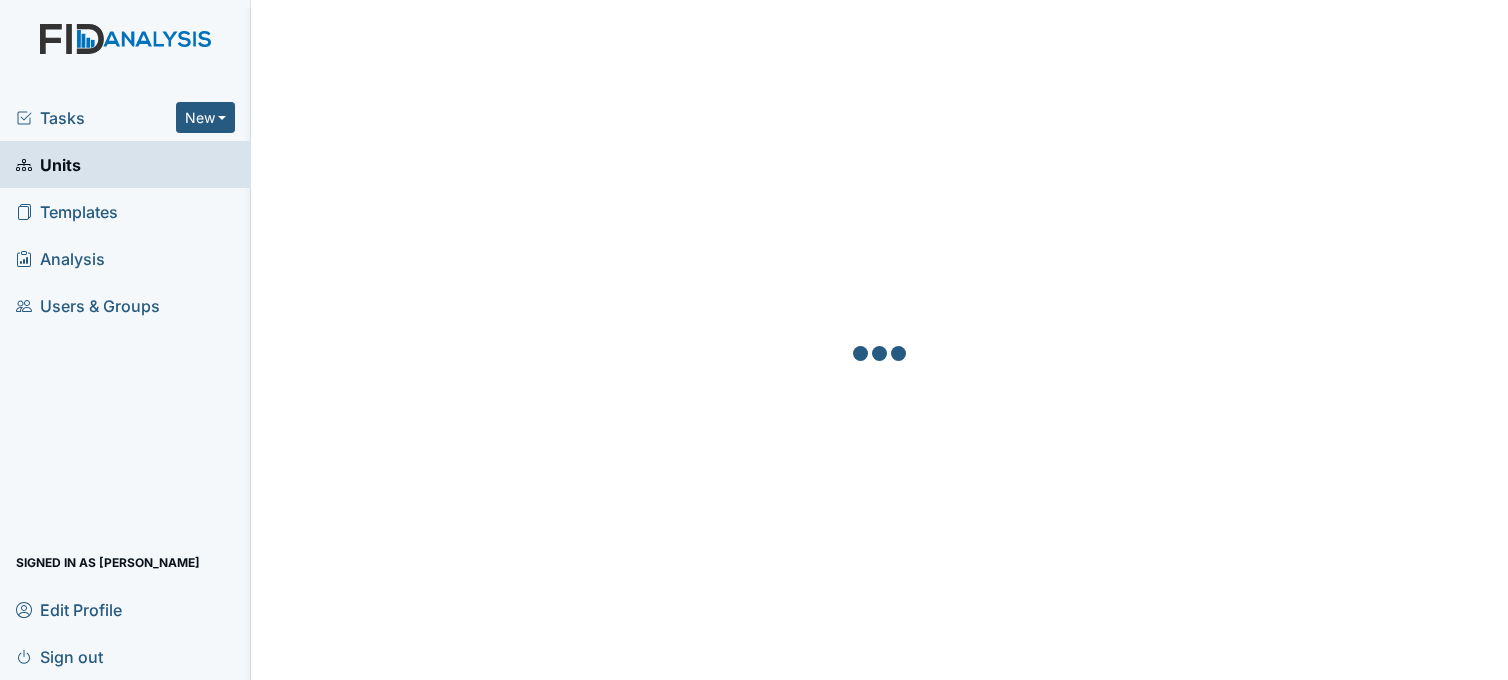 scroll, scrollTop: 0, scrollLeft: 0, axis: both 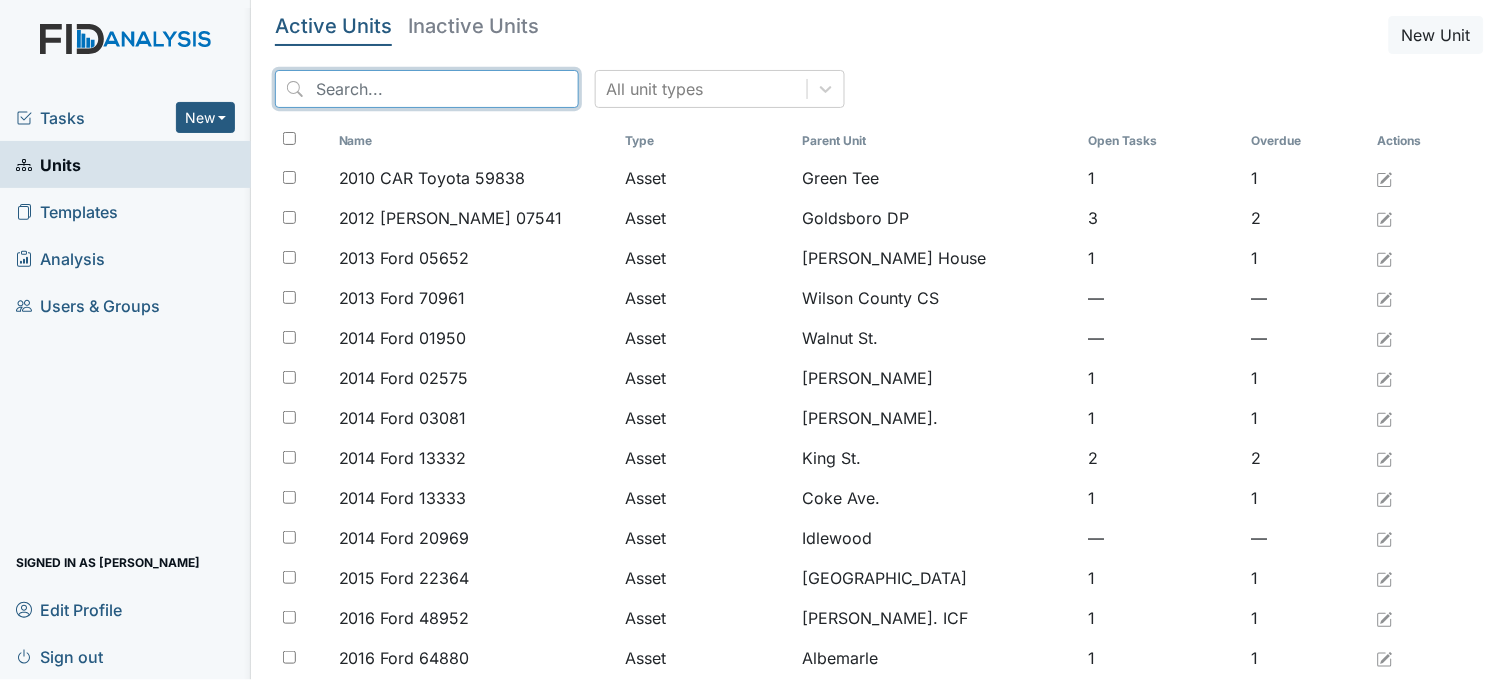 click at bounding box center [427, 89] 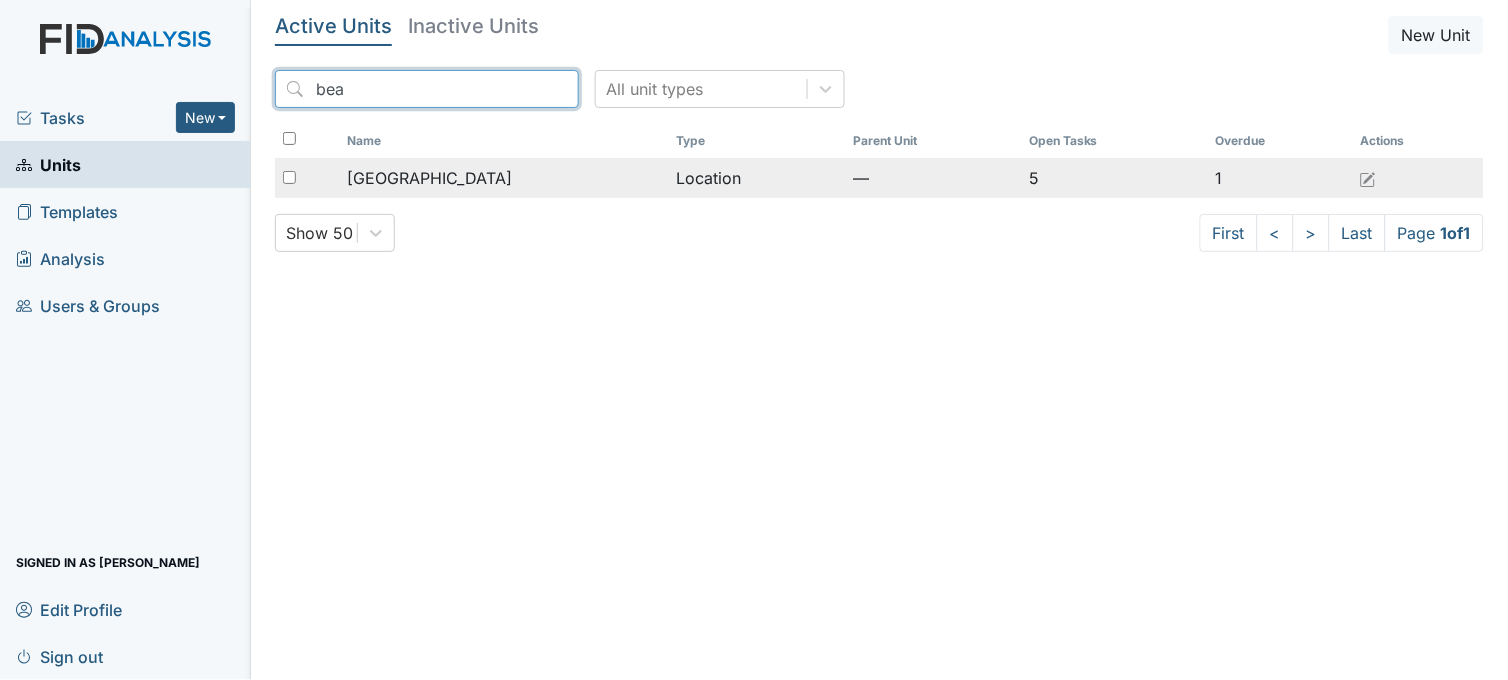 type on "bea" 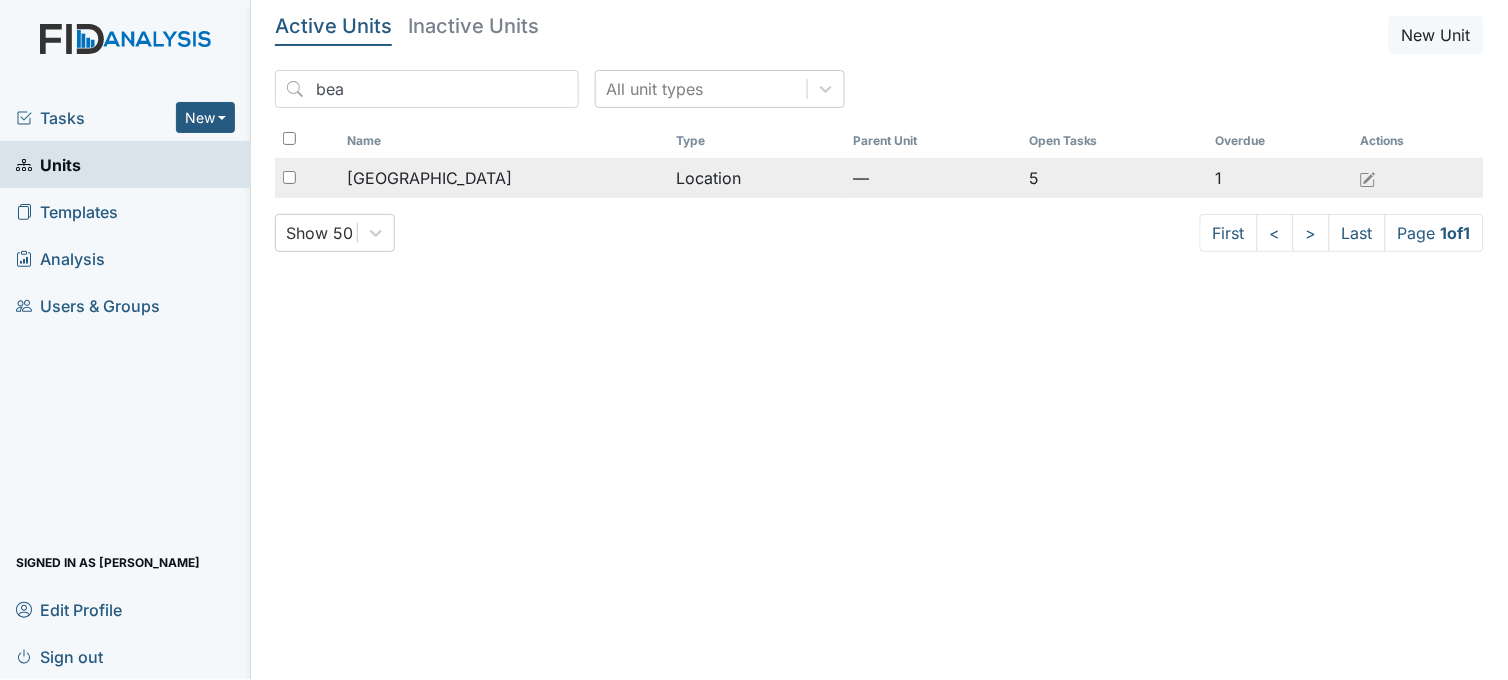click on "[GEOGRAPHIC_DATA]" at bounding box center [503, 178] 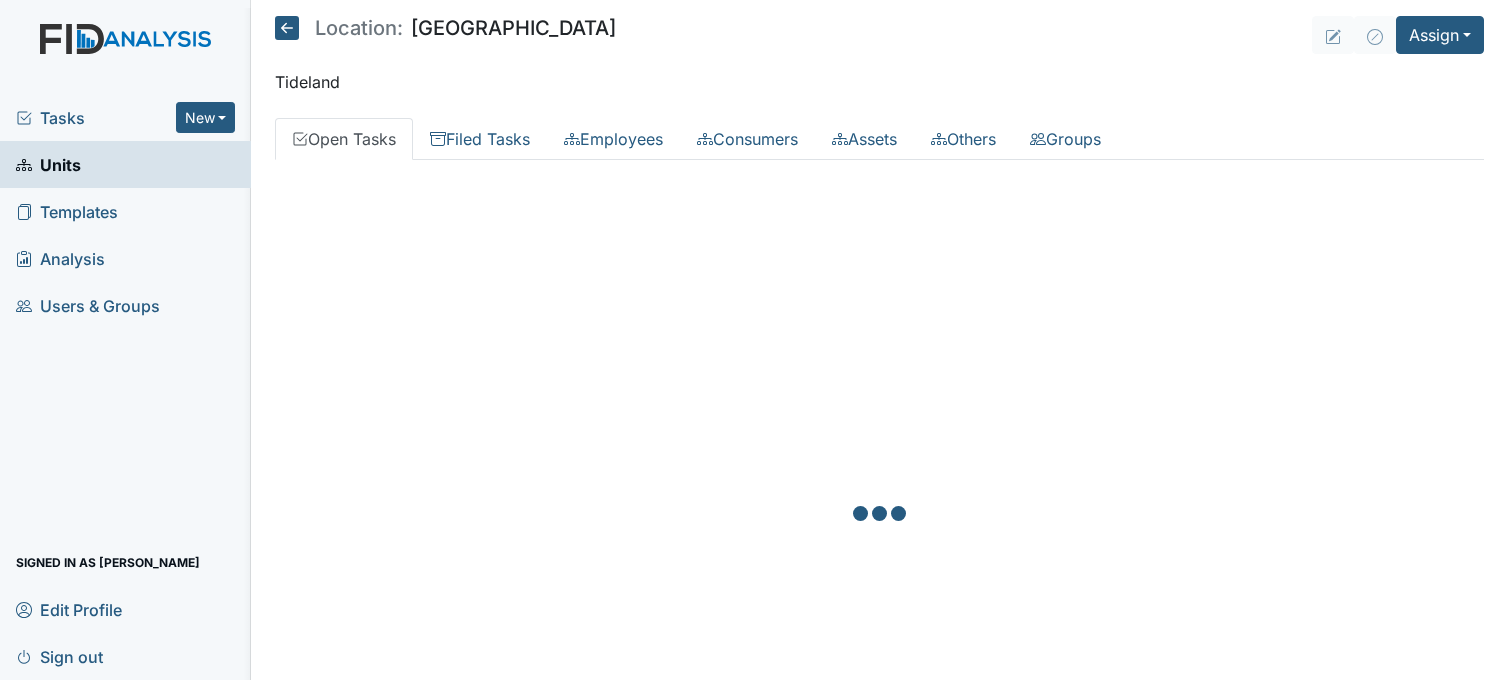 scroll, scrollTop: 0, scrollLeft: 0, axis: both 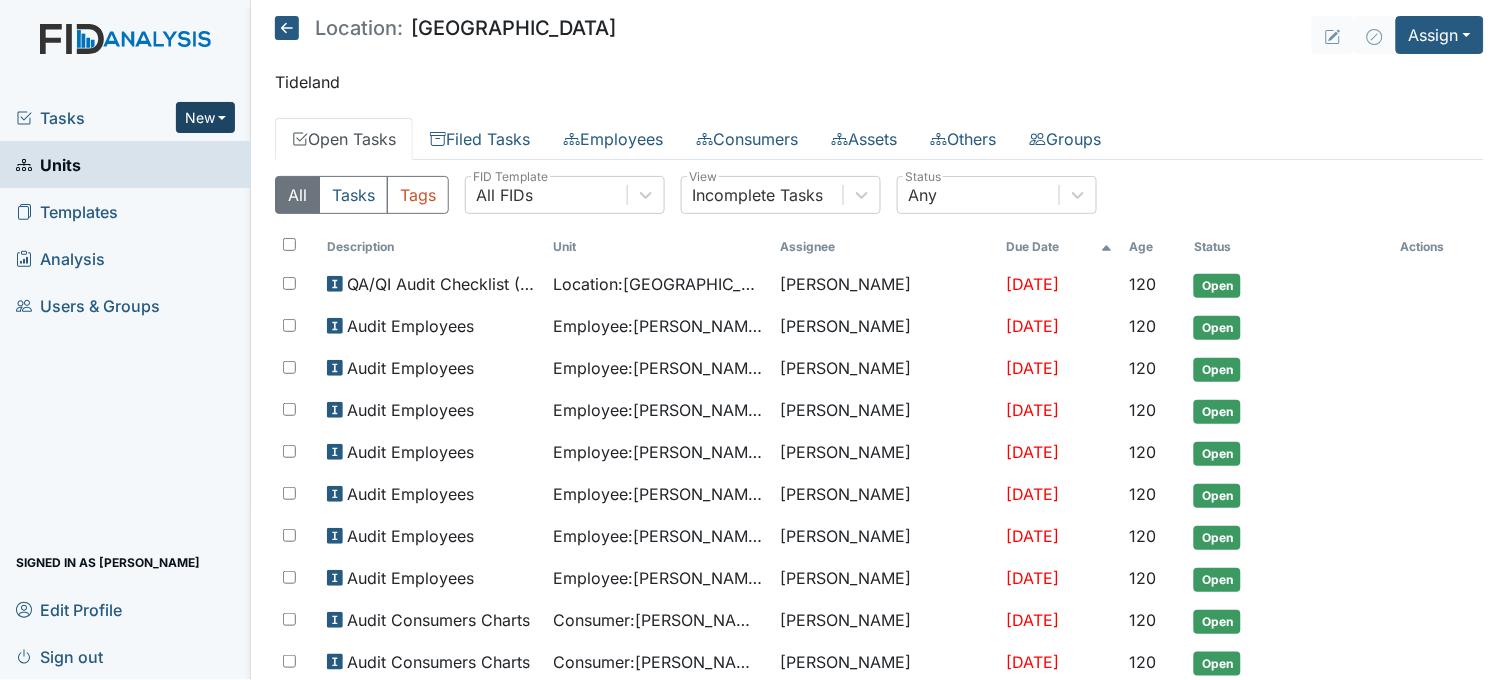 click on "New" at bounding box center (206, 117) 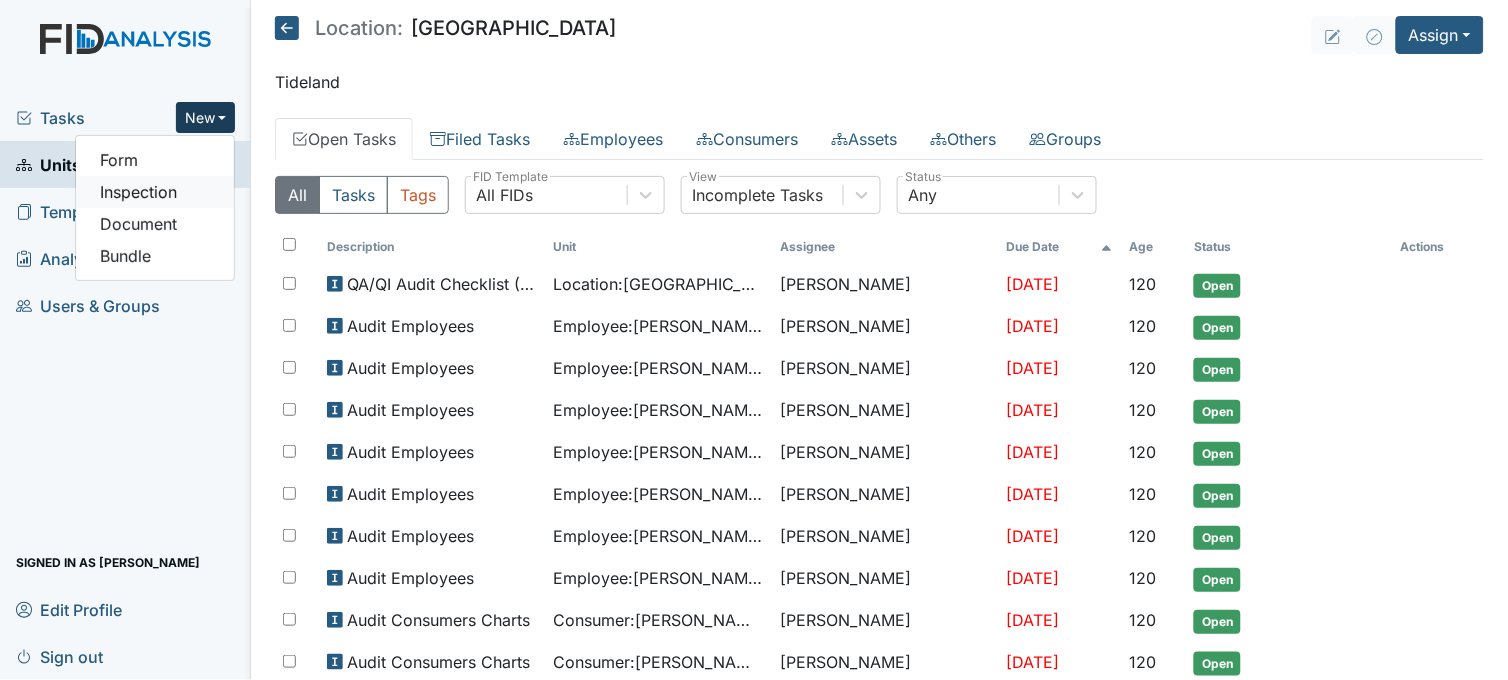 click on "Inspection" at bounding box center [155, 192] 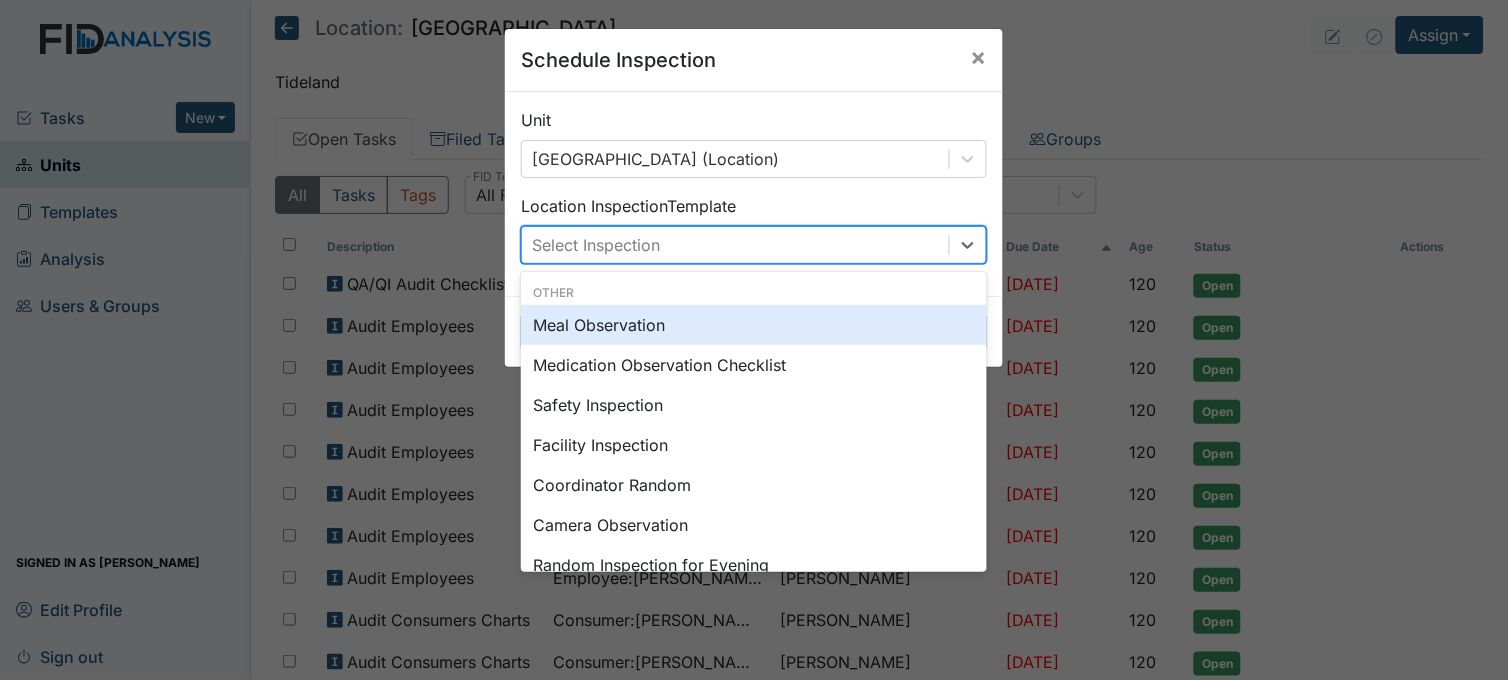 click on "Select Inspection" at bounding box center [735, 245] 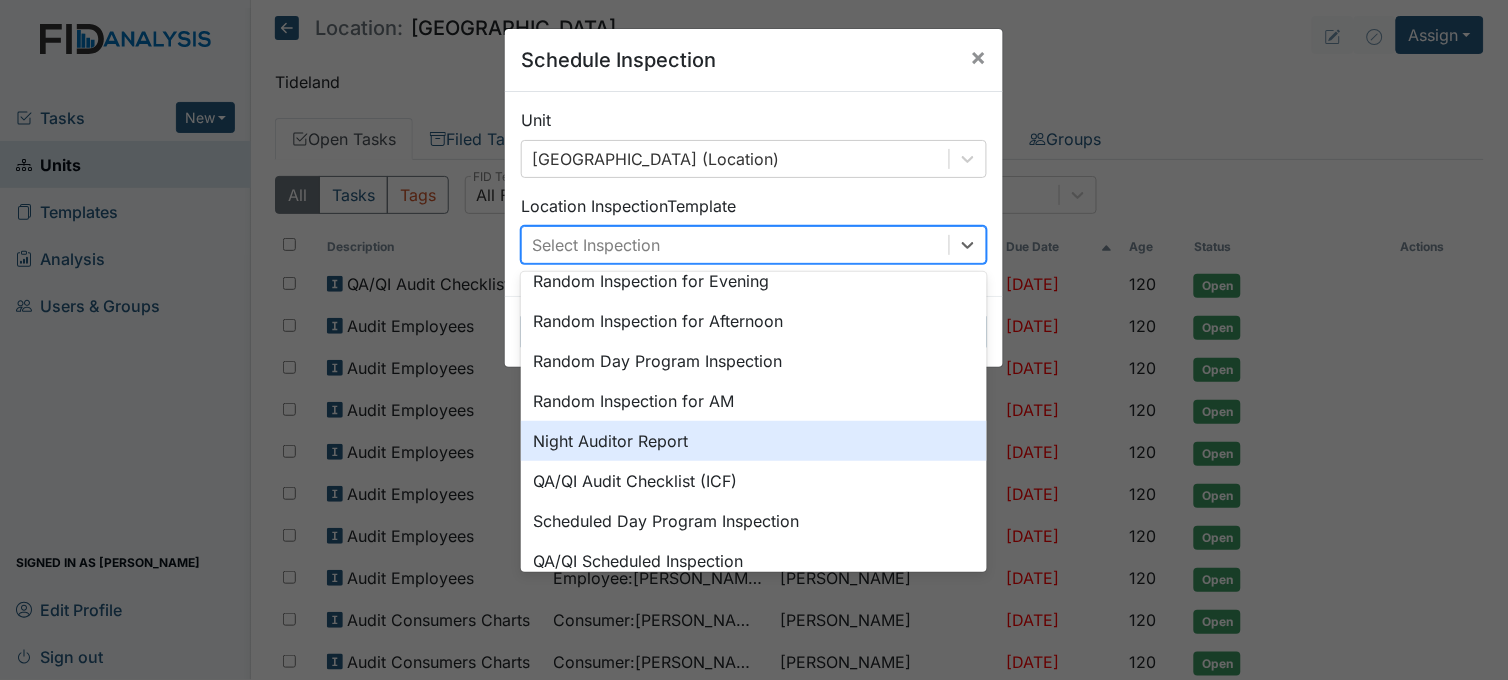 scroll, scrollTop: 233, scrollLeft: 0, axis: vertical 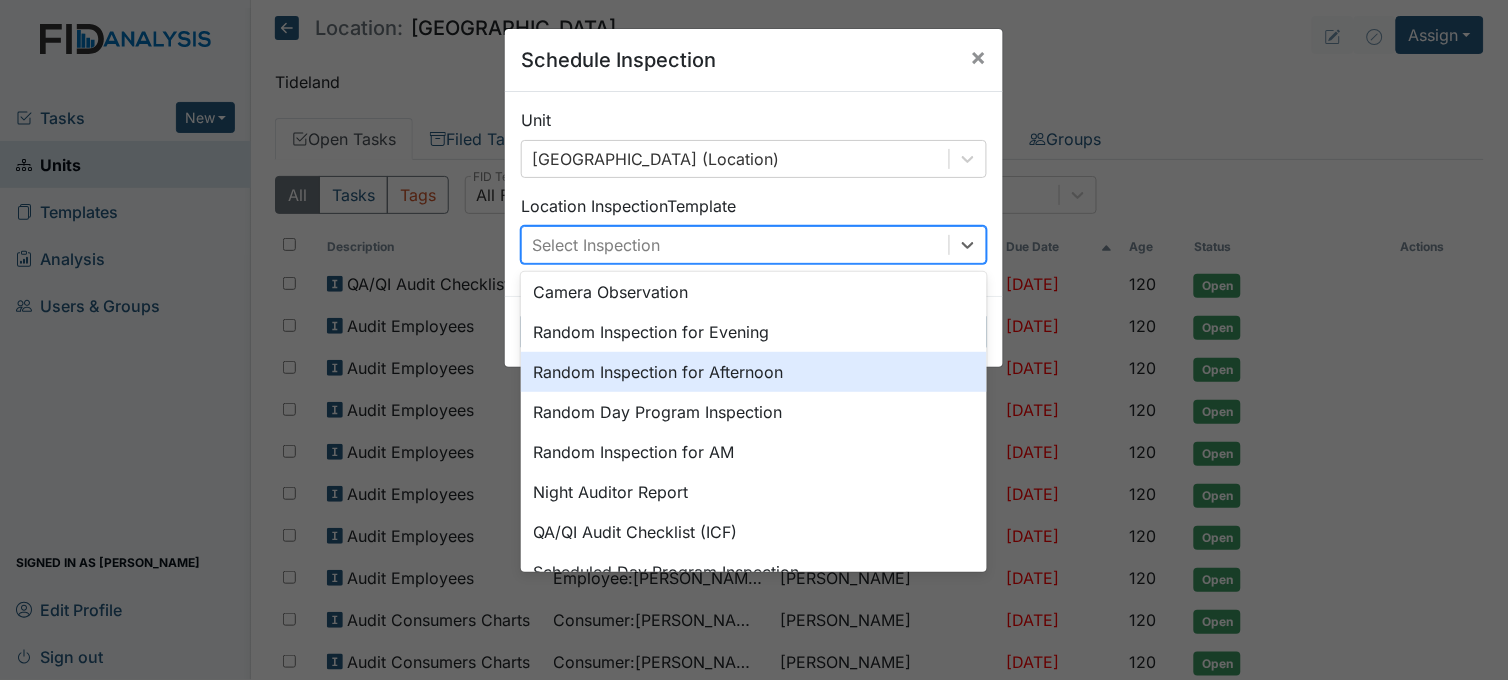 click on "Random Inspection for Afternoon" at bounding box center (754, 372) 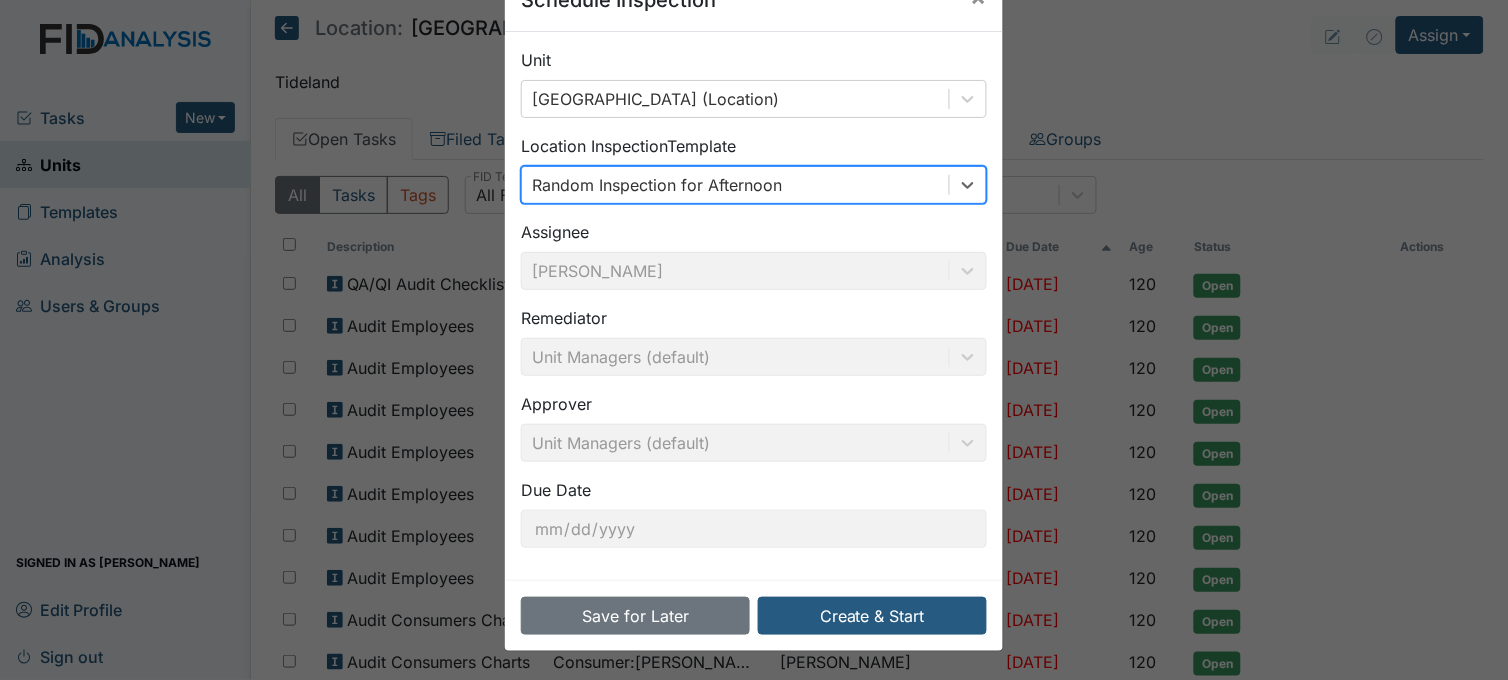 scroll, scrollTop: 0, scrollLeft: 0, axis: both 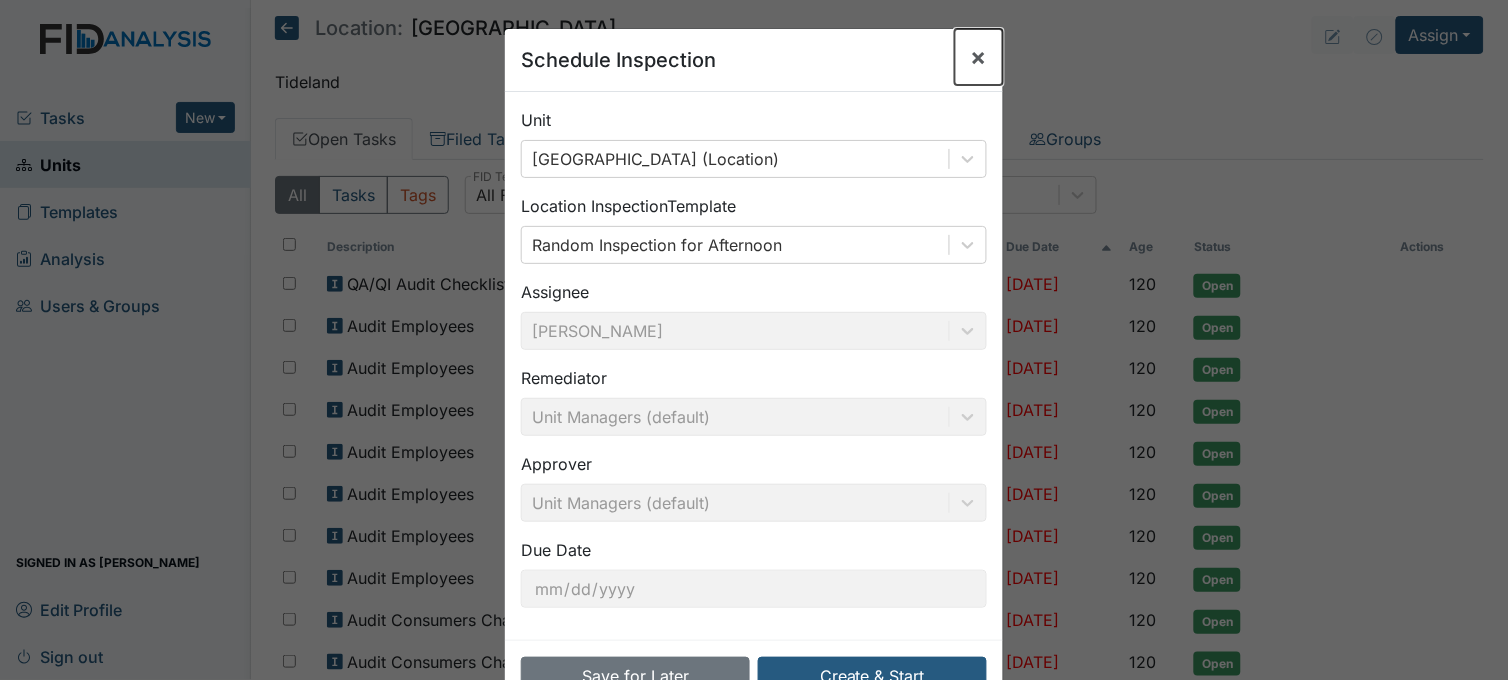 click on "×" at bounding box center (979, 56) 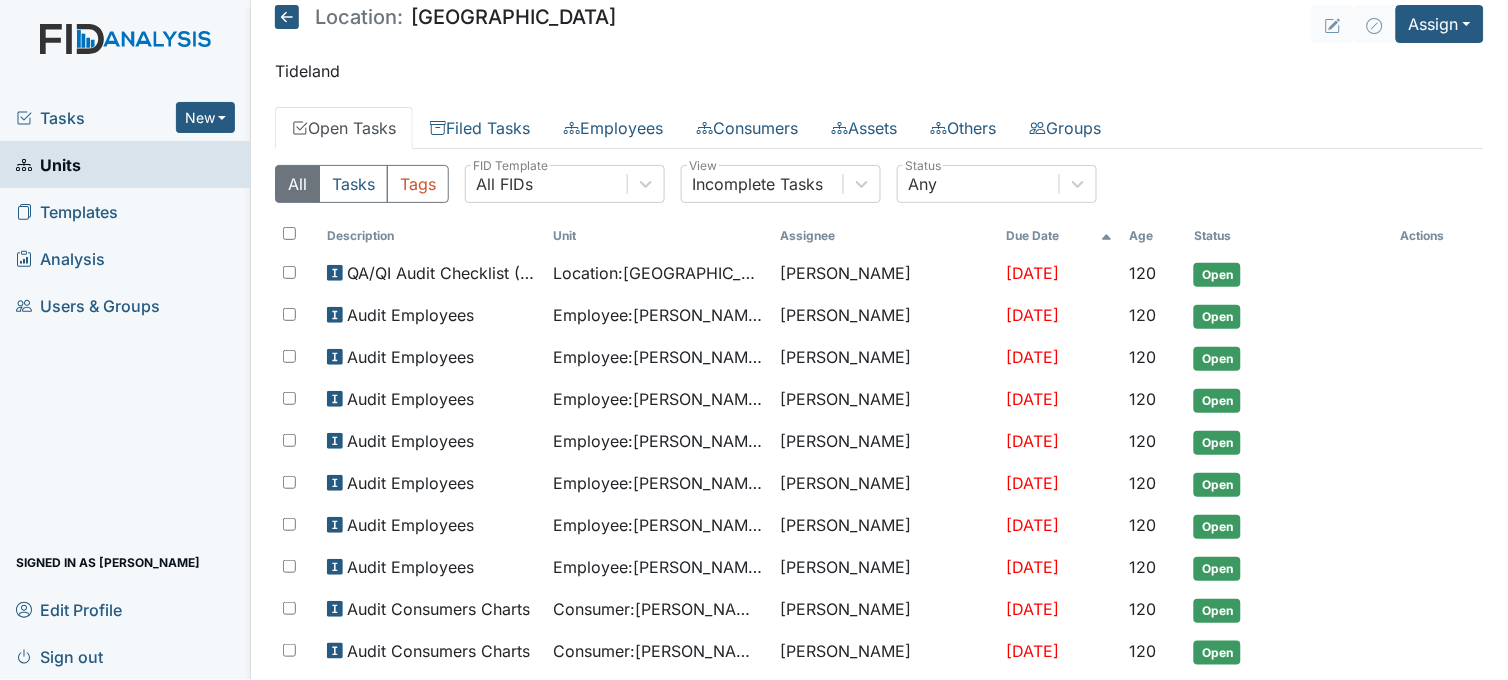 scroll, scrollTop: 0, scrollLeft: 0, axis: both 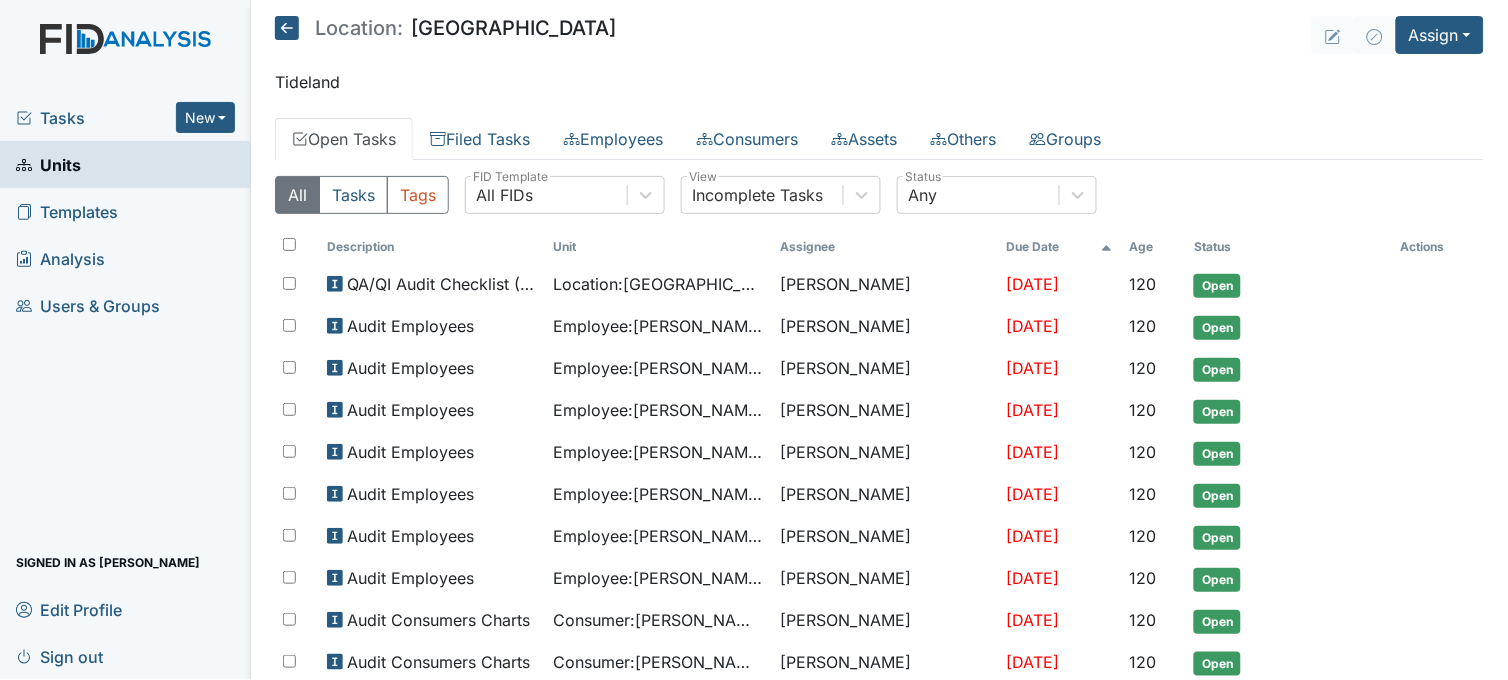 click on "Units" at bounding box center (48, 164) 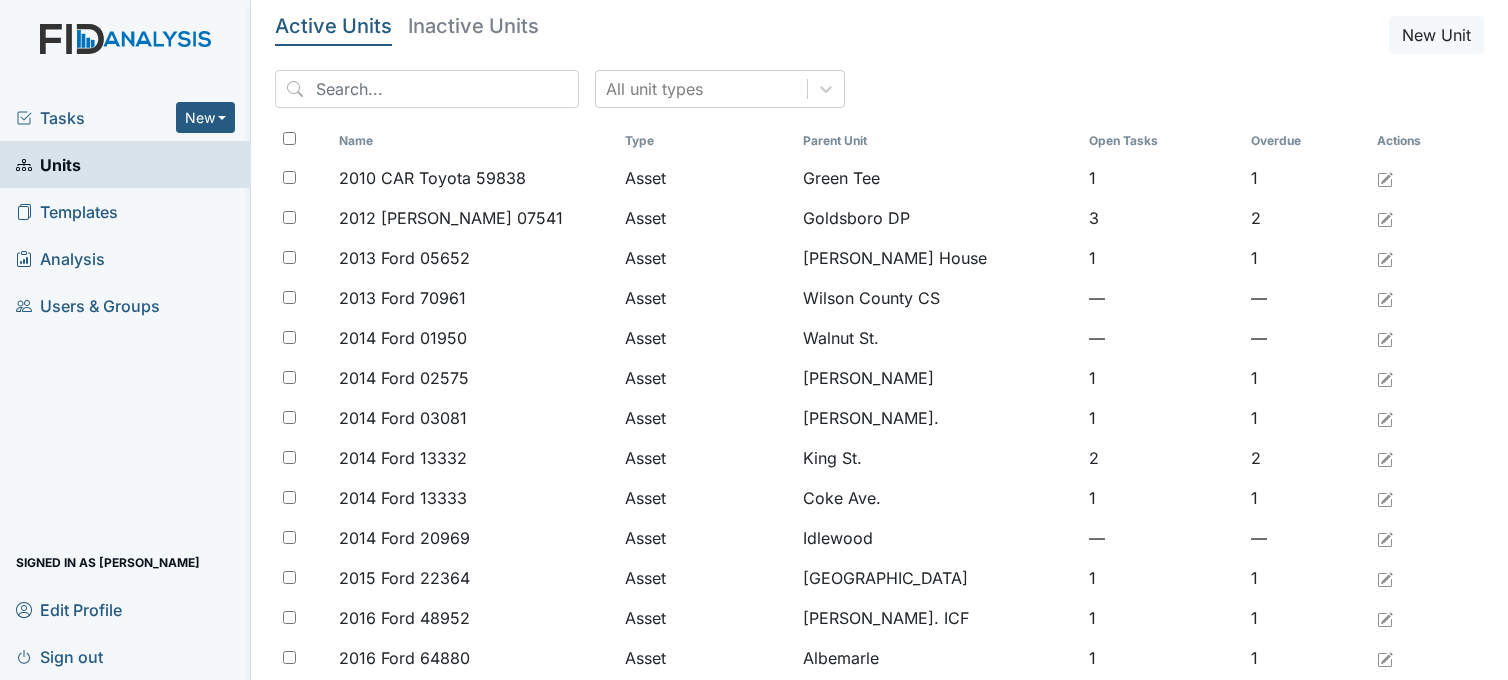 scroll, scrollTop: 0, scrollLeft: 0, axis: both 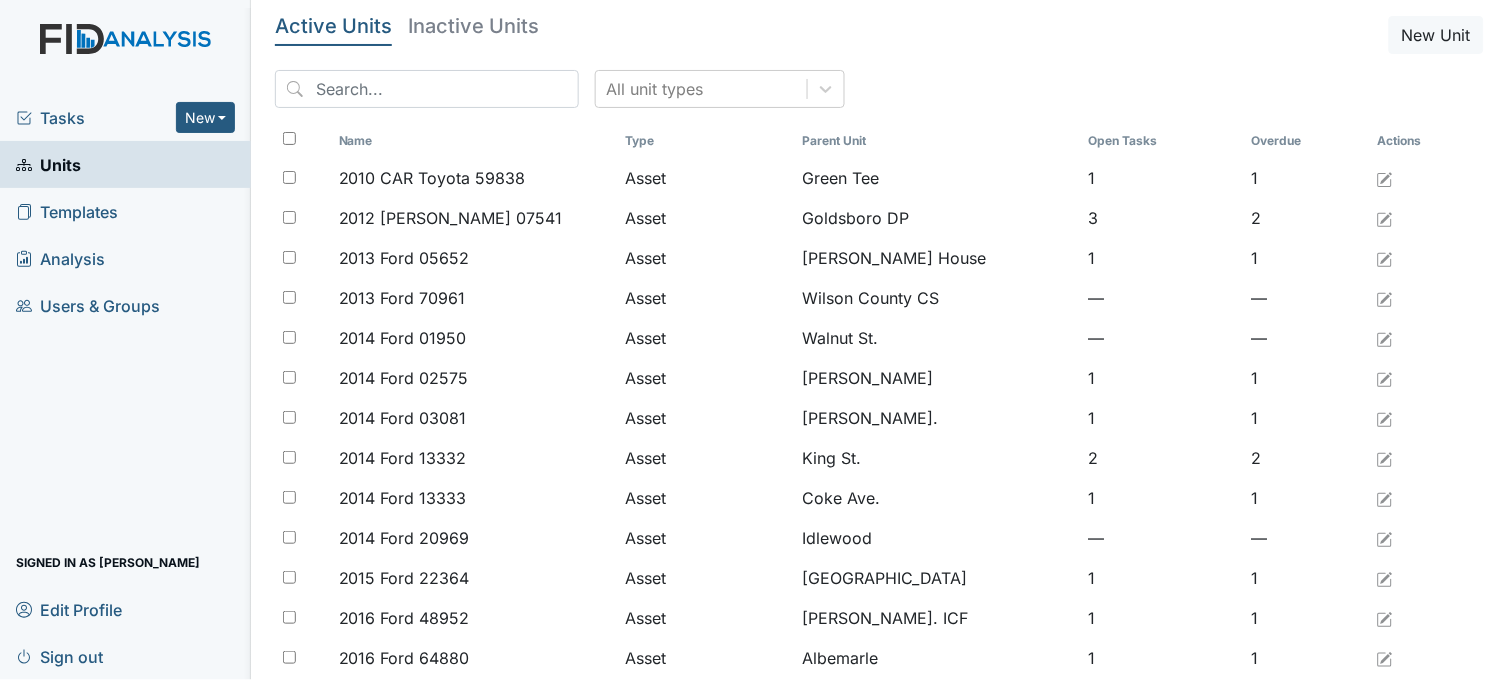 click on "Templates" at bounding box center (67, 211) 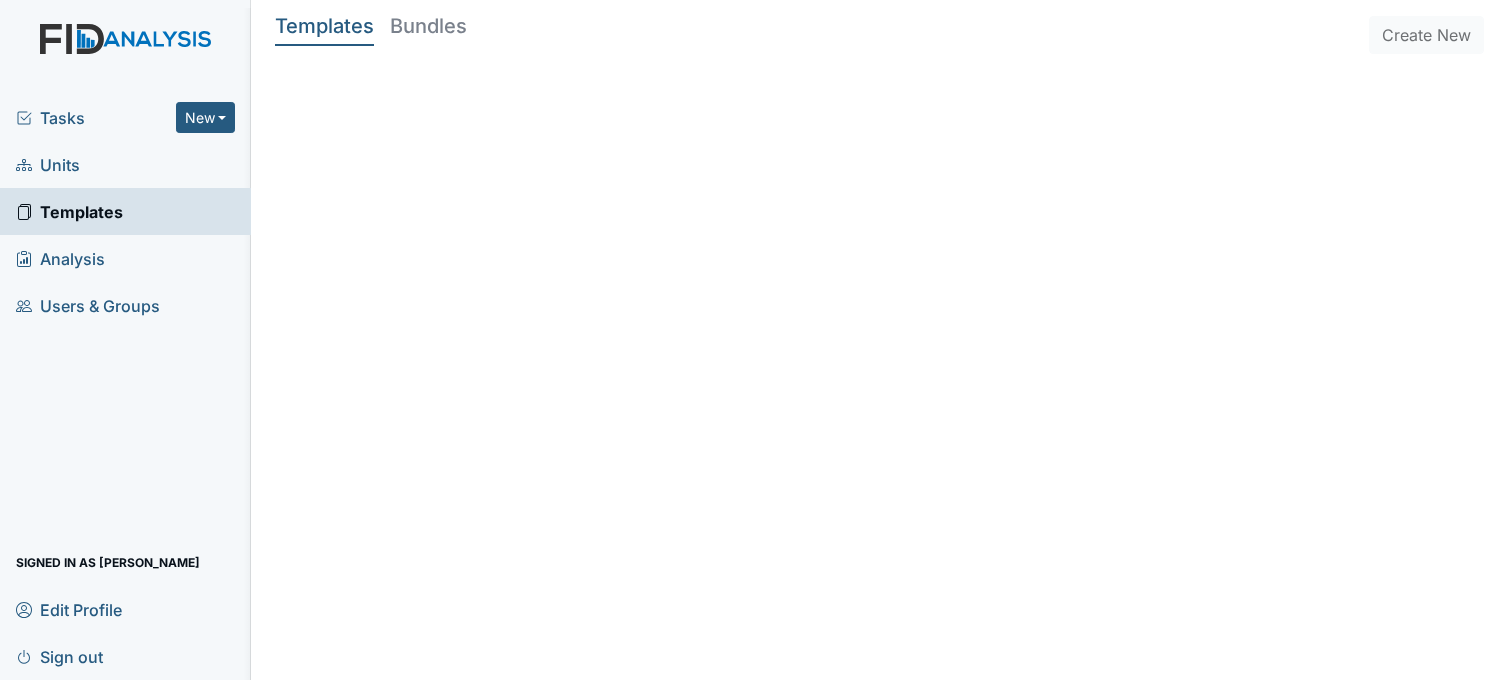scroll, scrollTop: 0, scrollLeft: 0, axis: both 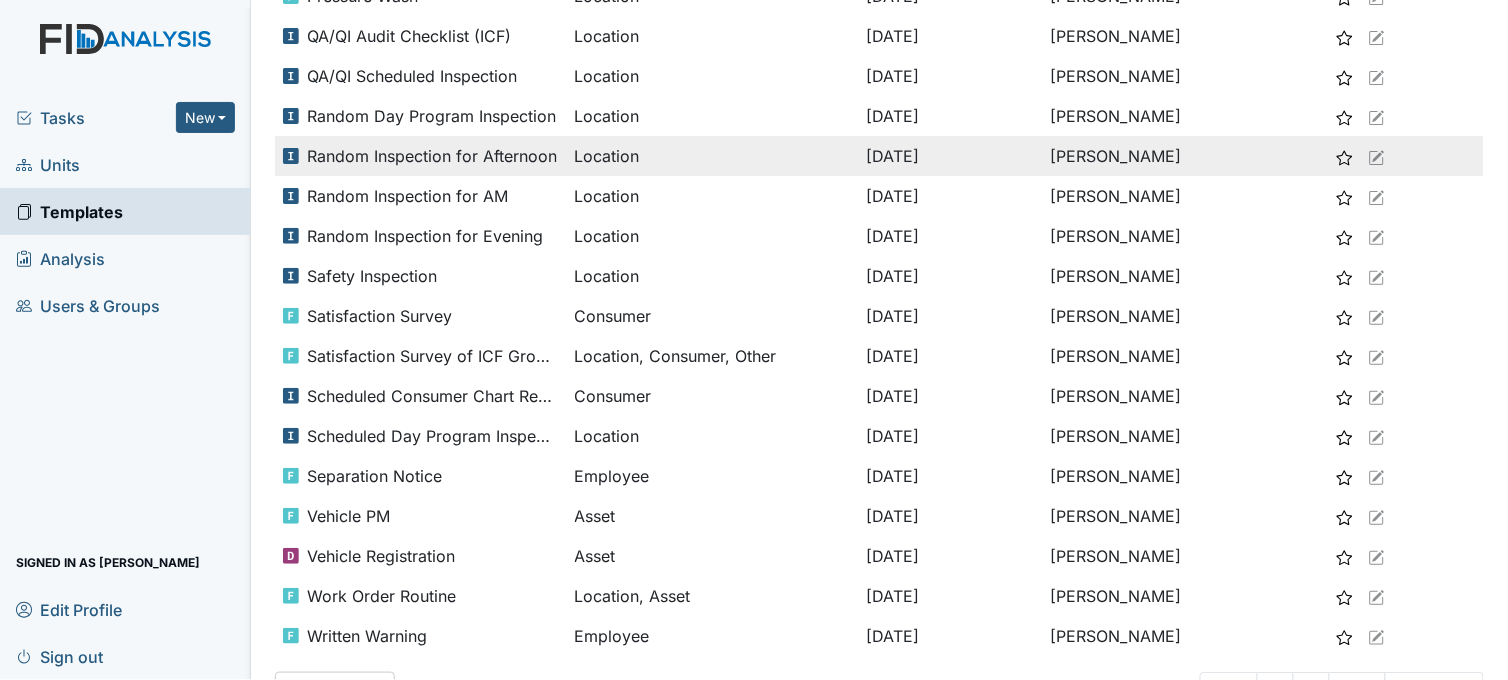 click on "Random Inspection for Afternoon" at bounding box center (432, 156) 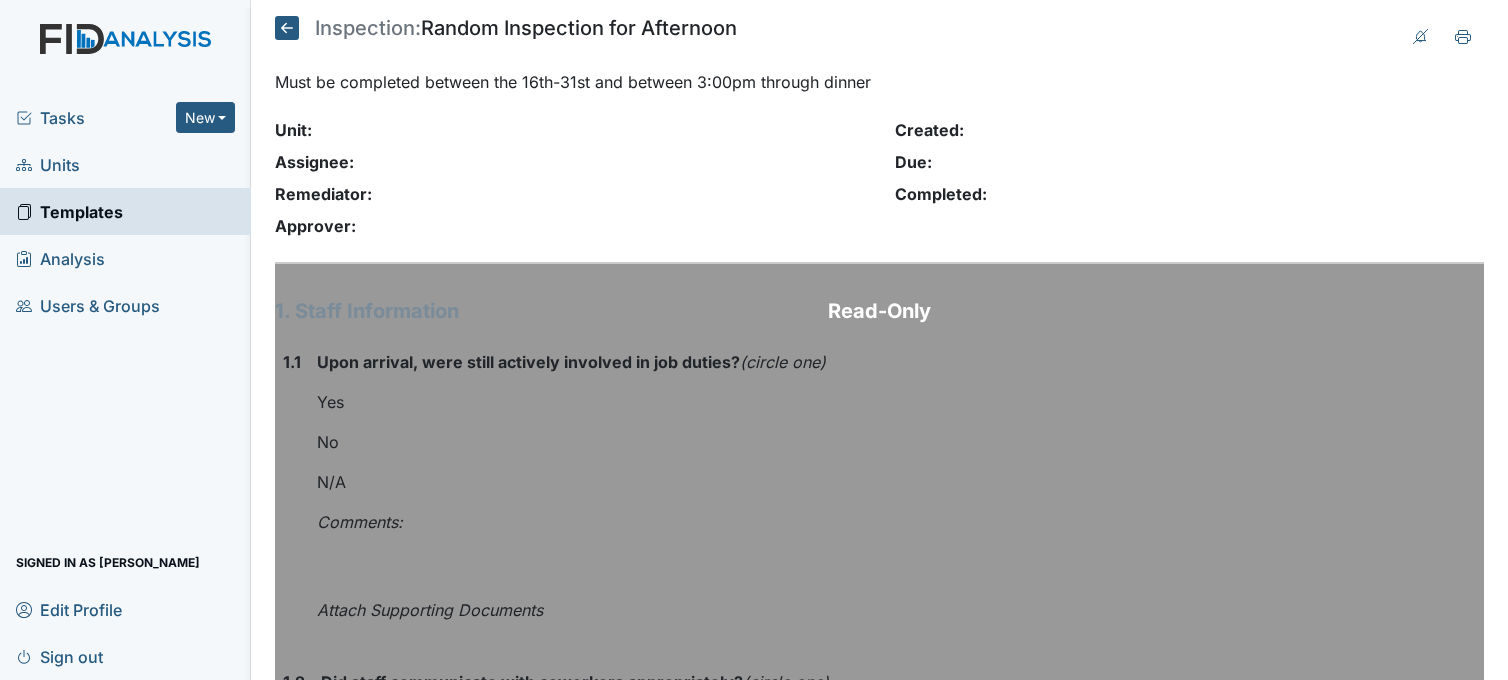 scroll, scrollTop: 0, scrollLeft: 0, axis: both 